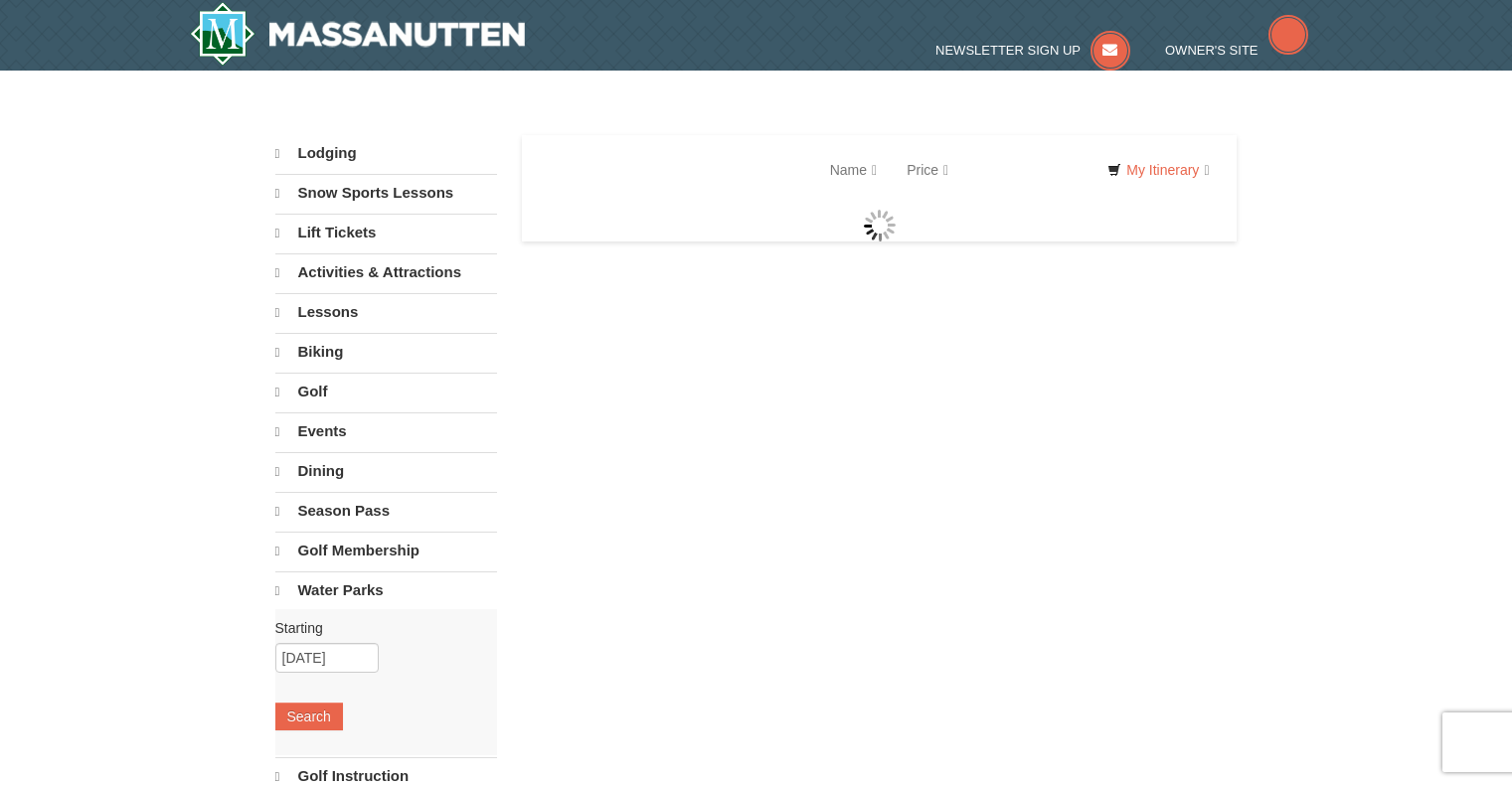 scroll, scrollTop: 0, scrollLeft: 0, axis: both 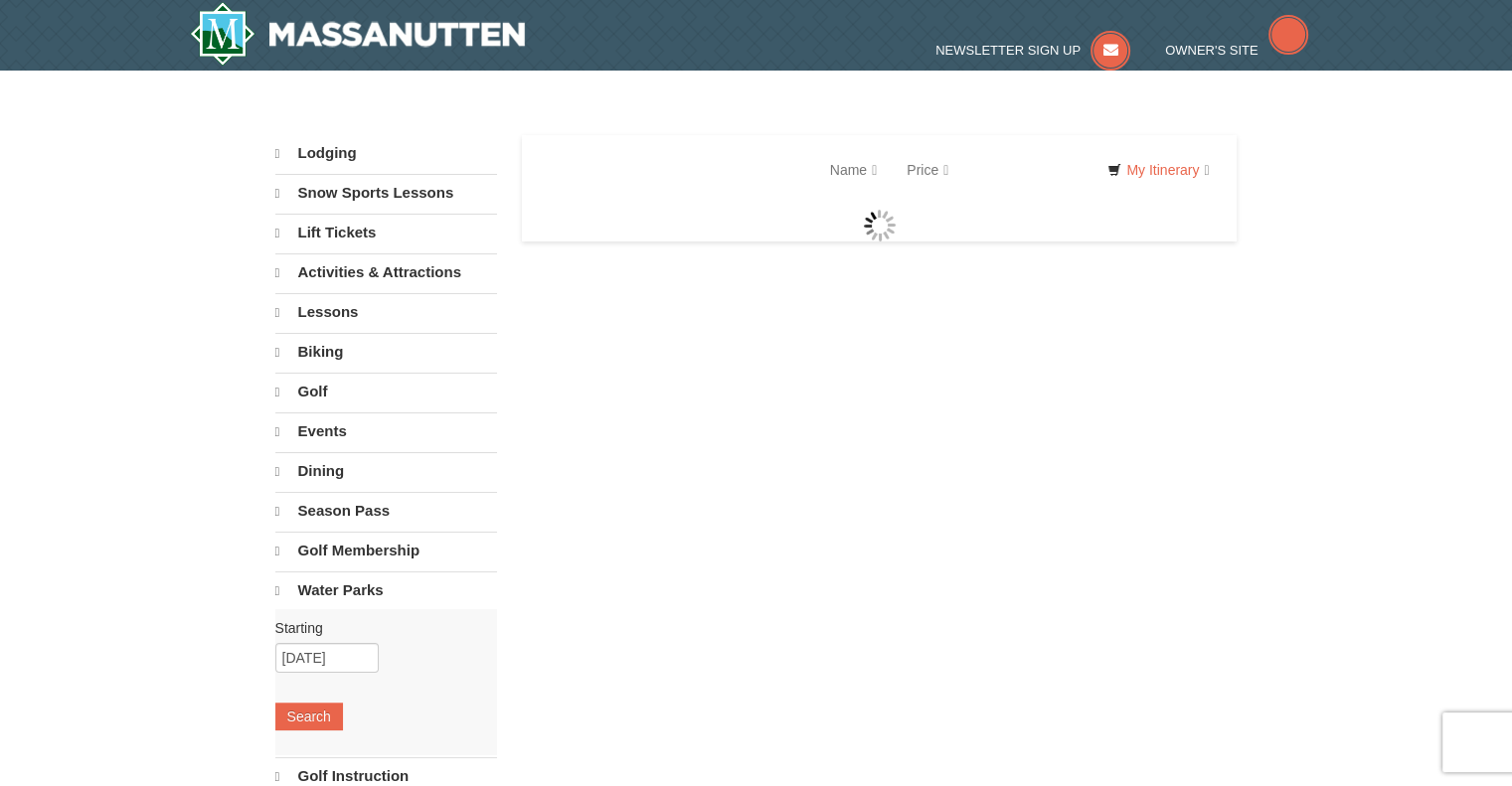 select on "8" 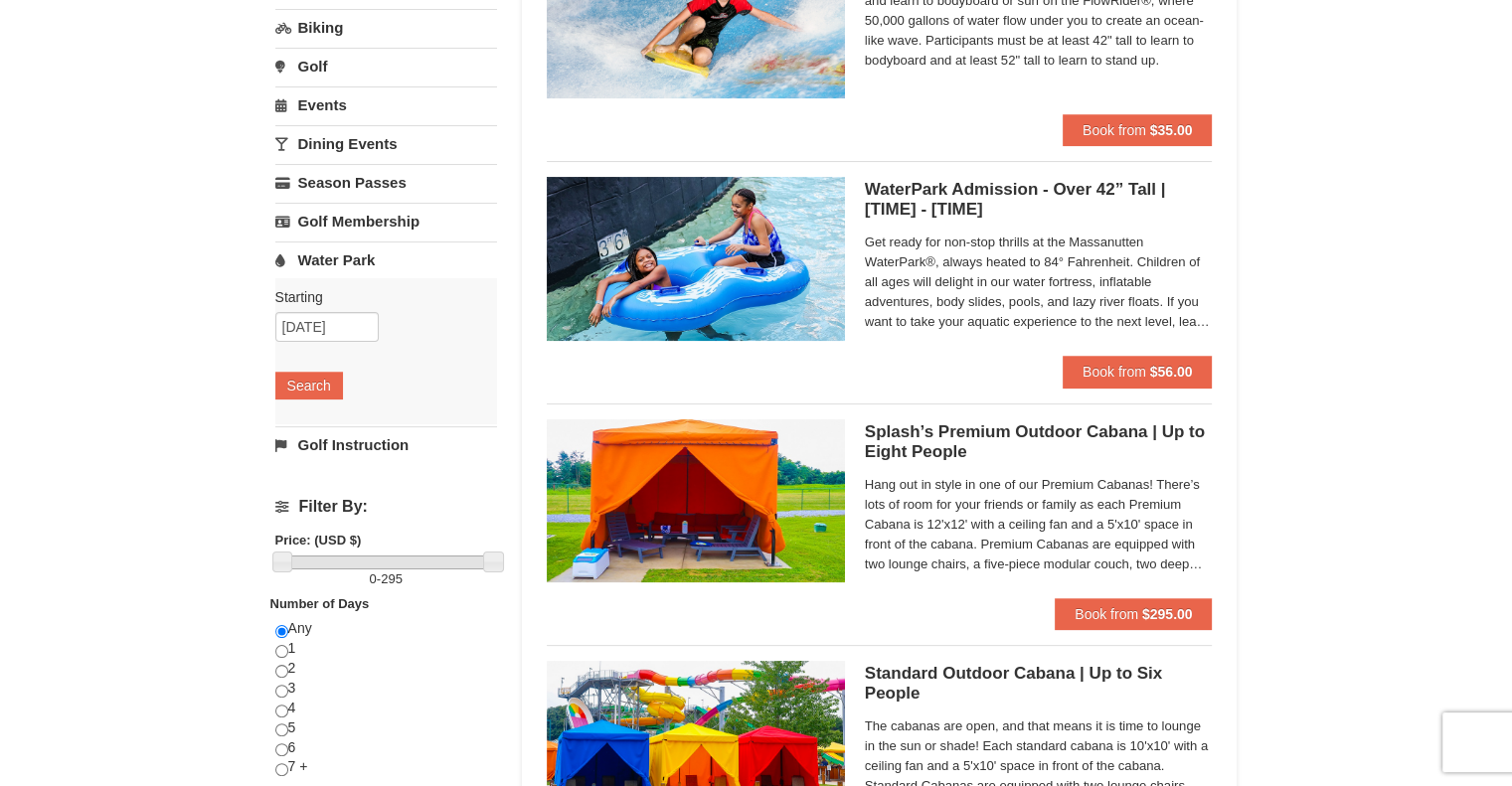 scroll, scrollTop: 298, scrollLeft: 0, axis: vertical 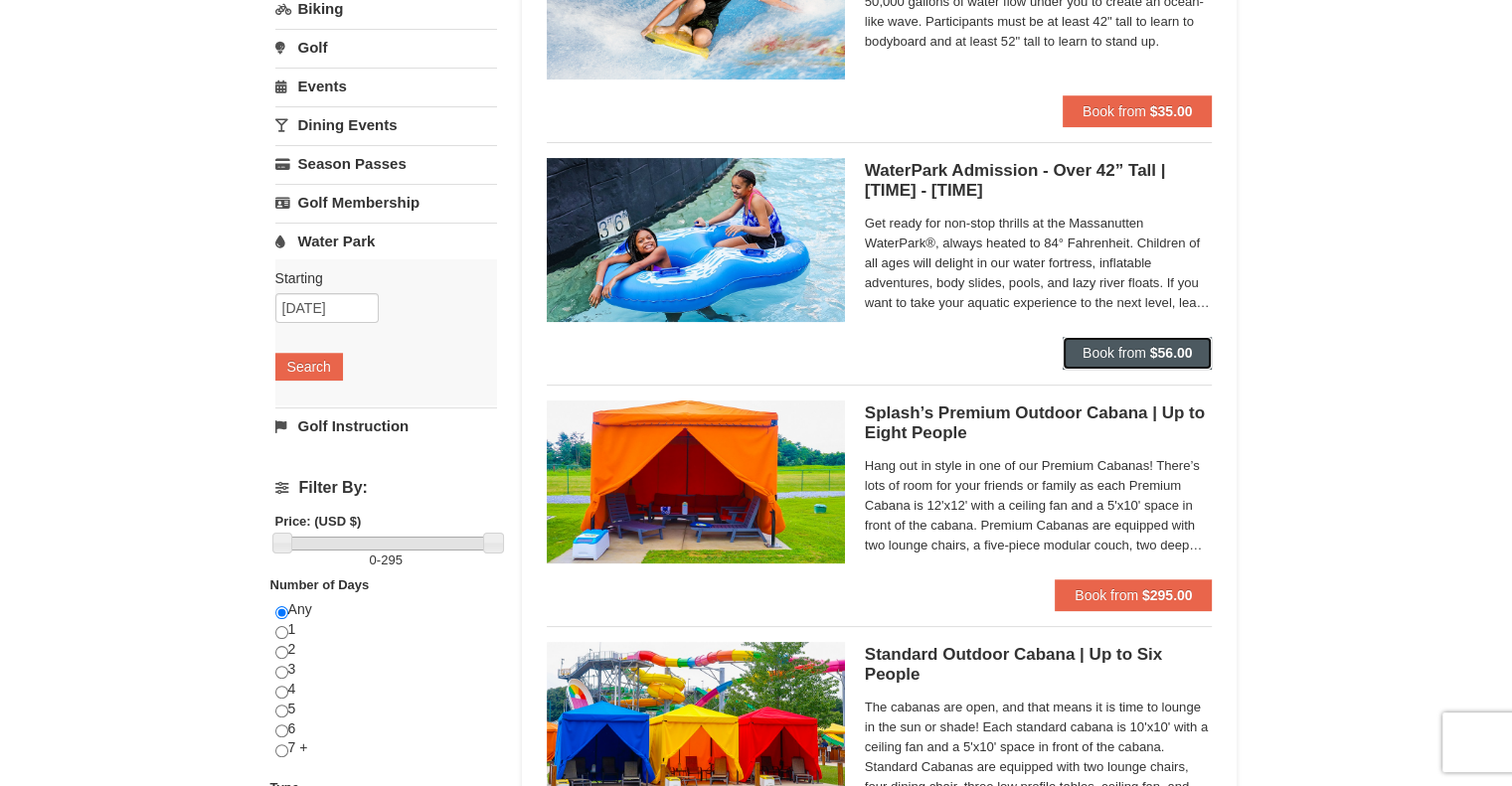 click on "Book from" at bounding box center (1114, 353) 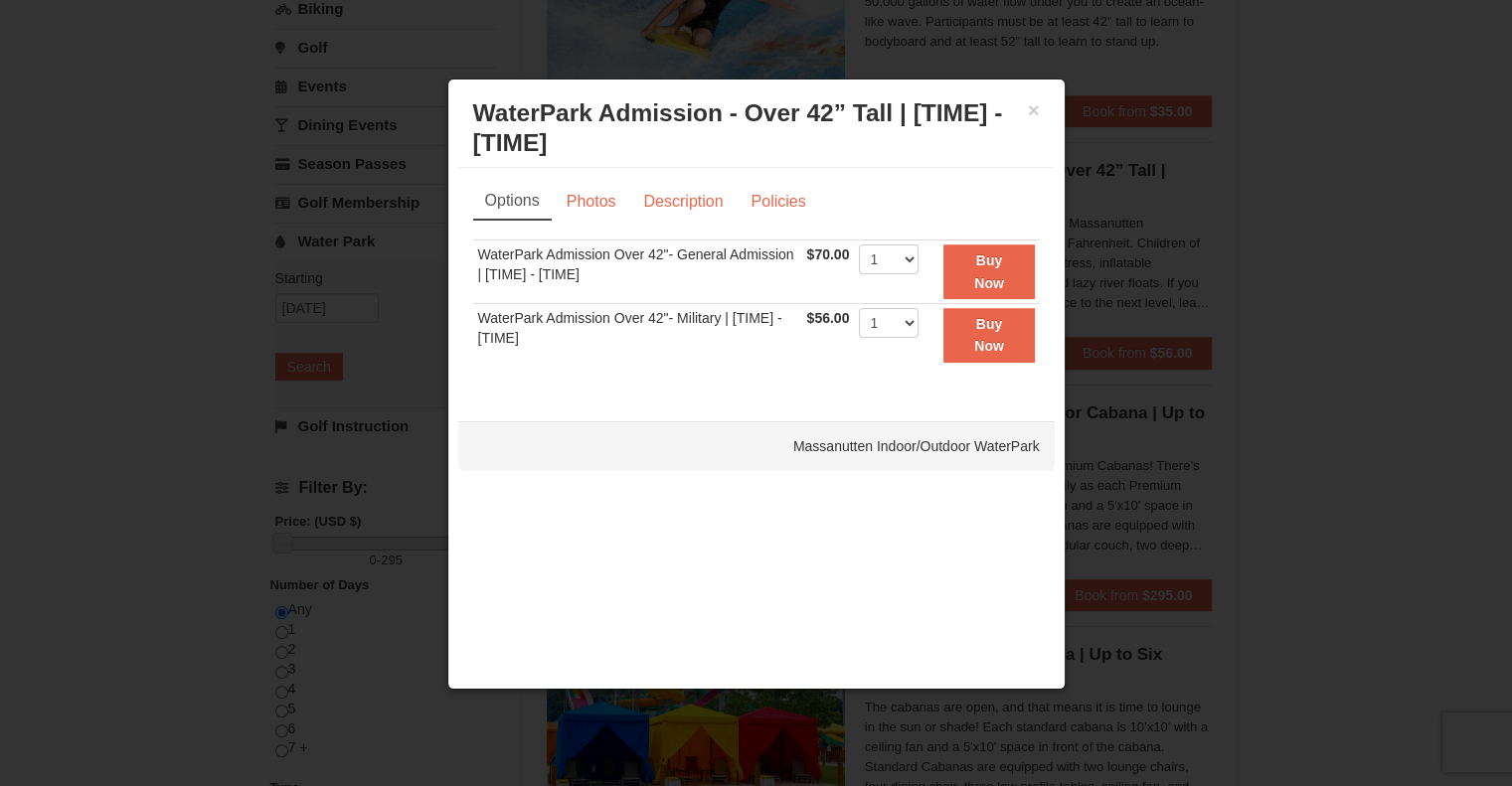 click at bounding box center (756, 393) 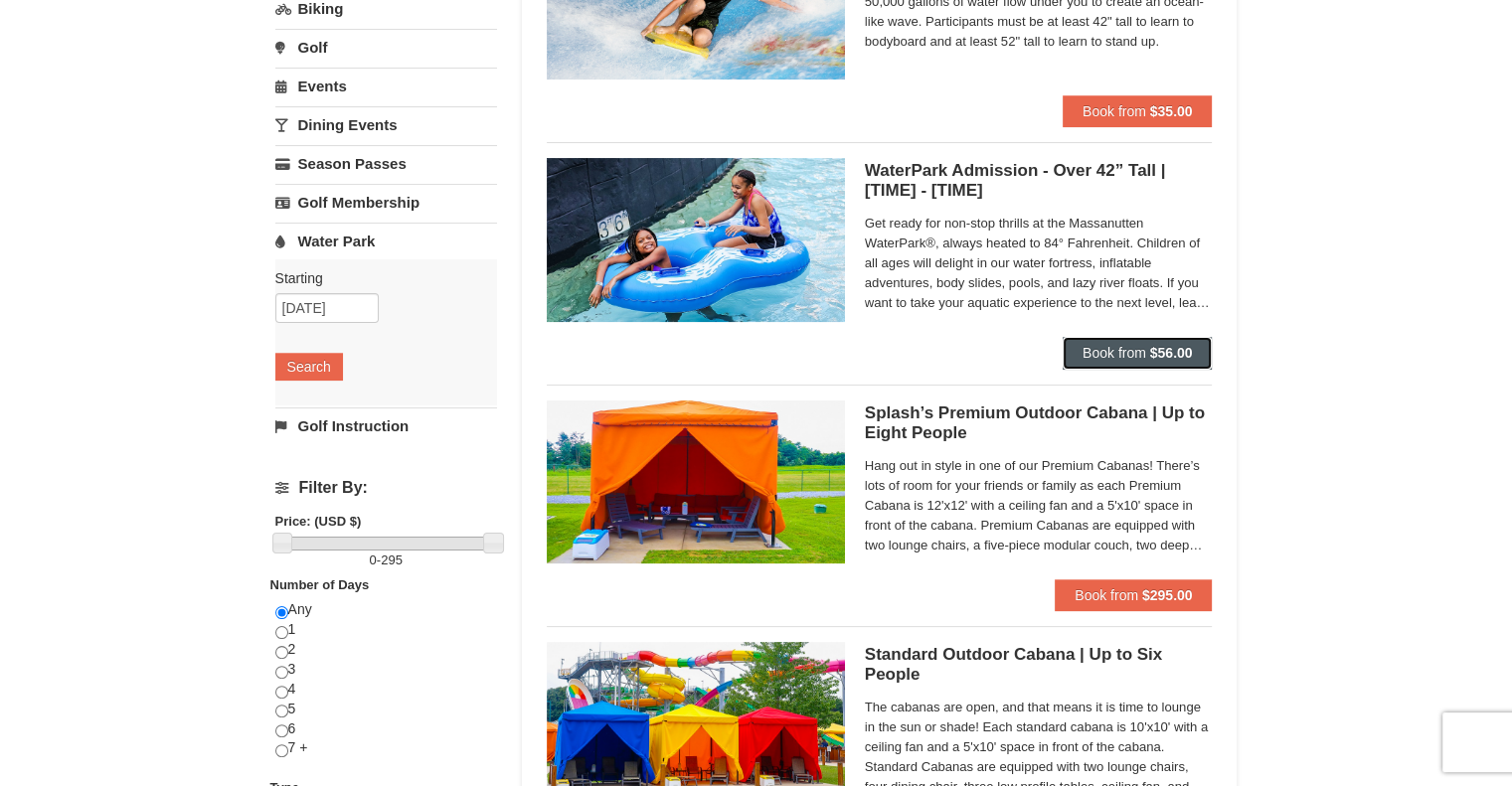 click on "Book from" at bounding box center [1114, 353] 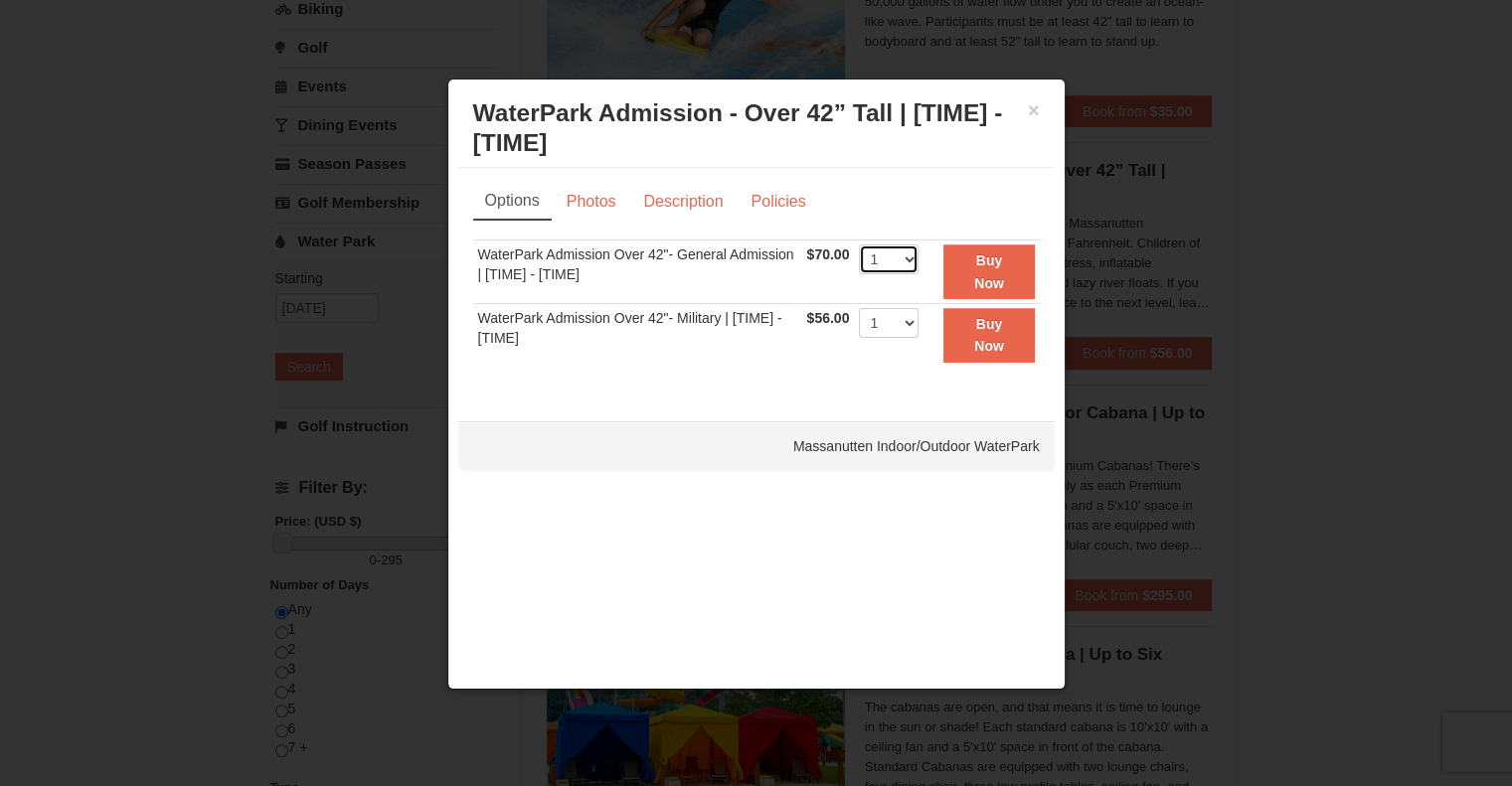 click on "1
2
3
4
5
6
7
8
9
10
11
12
13
14
15
16
17
18
19
20
21 22" at bounding box center (889, 259) 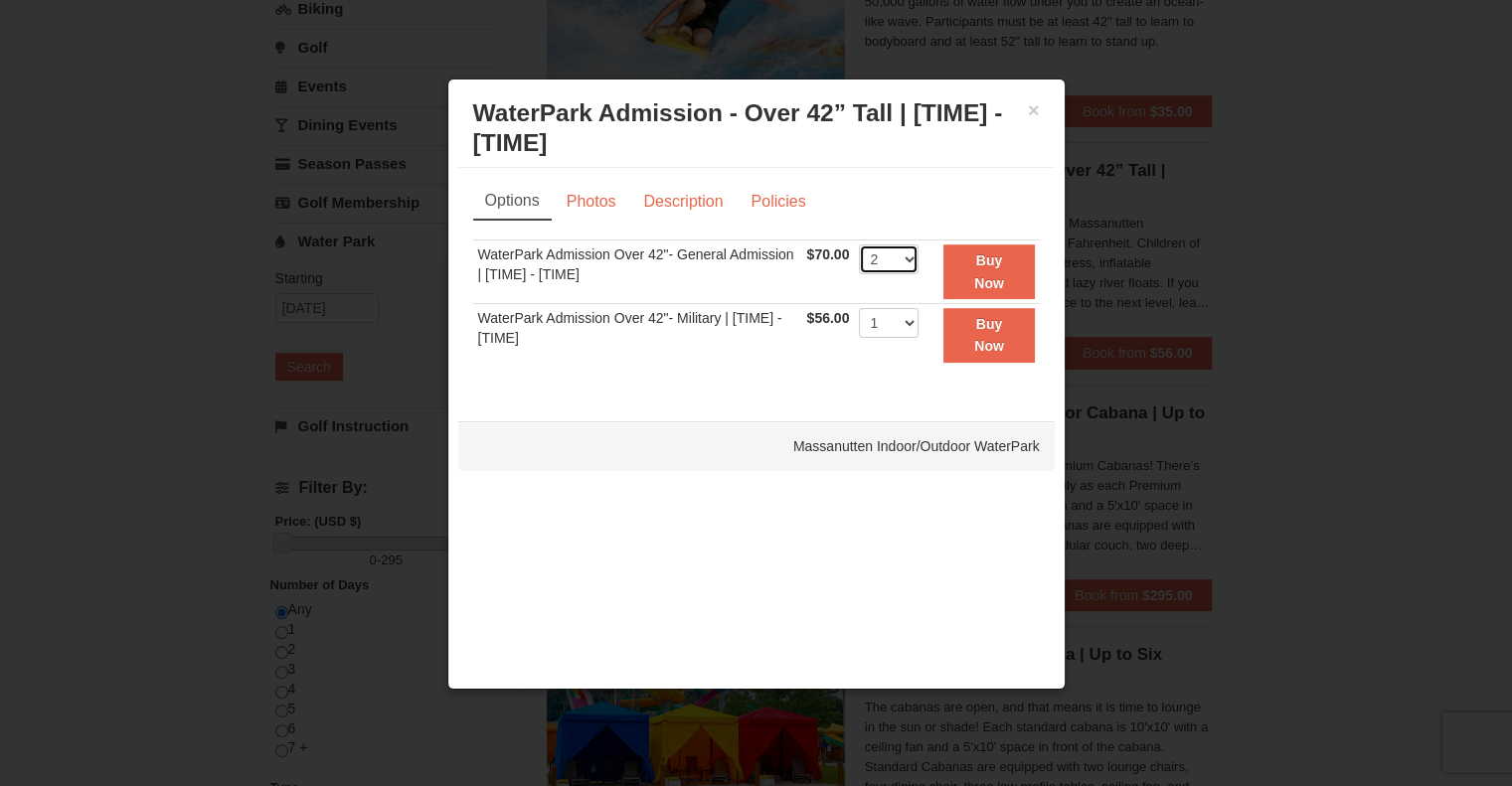 click on "1
2
3
4
5
6
7
8
9
10
11
12
13
14
15
16
17
18
19
20
21 22" at bounding box center (889, 259) 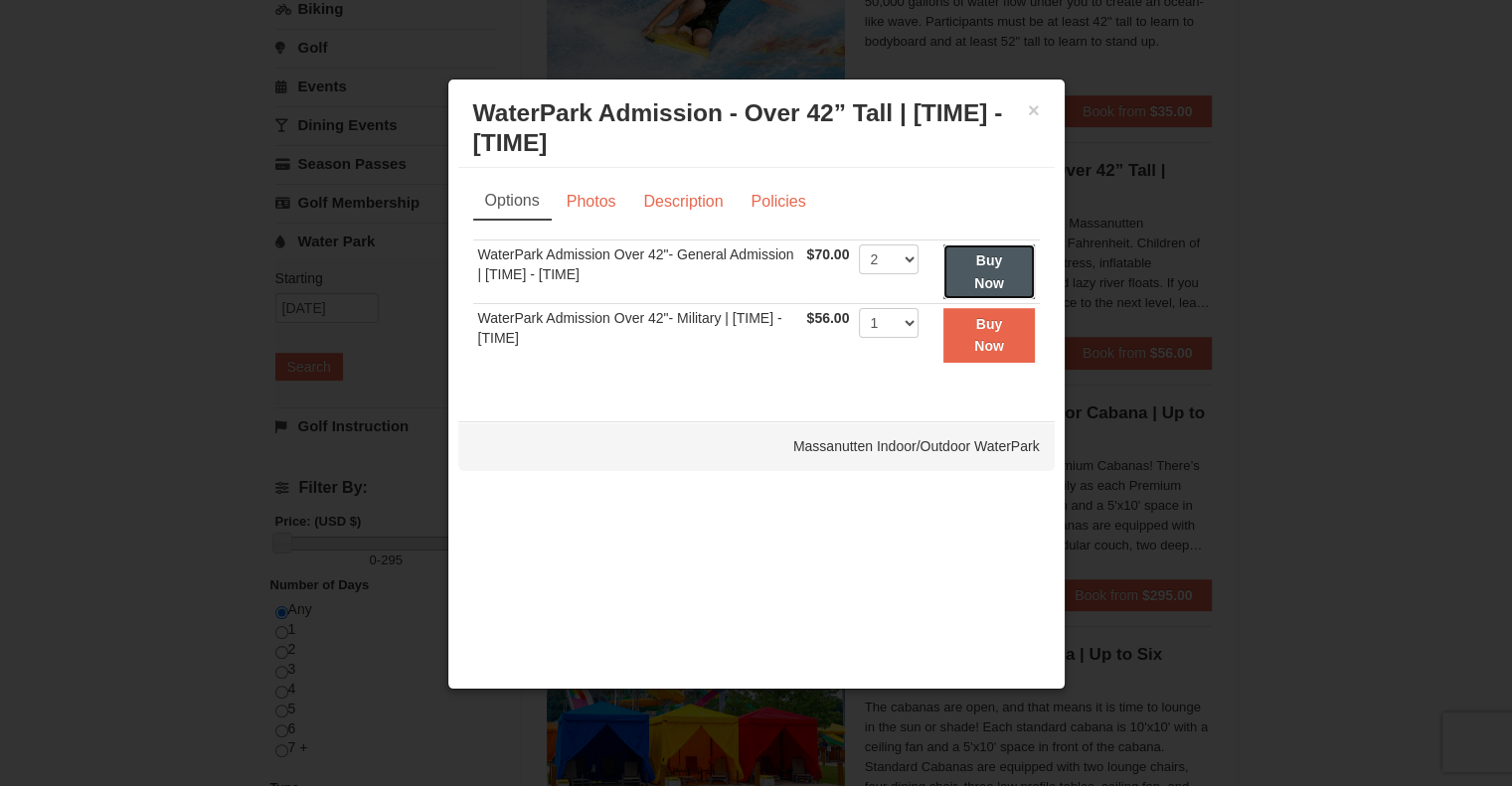 click on "Buy Now" at bounding box center (989, 271) 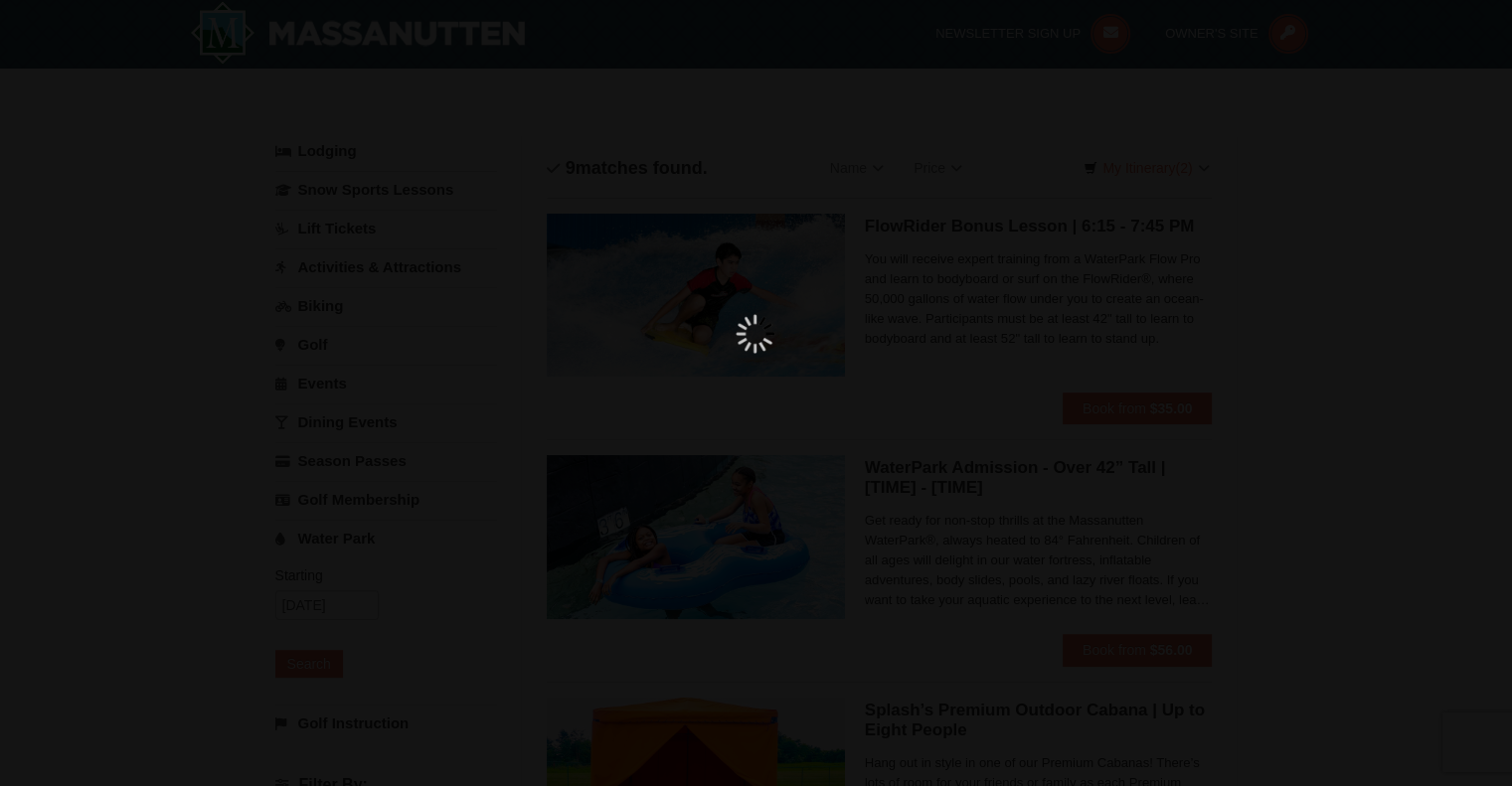 scroll, scrollTop: 6, scrollLeft: 0, axis: vertical 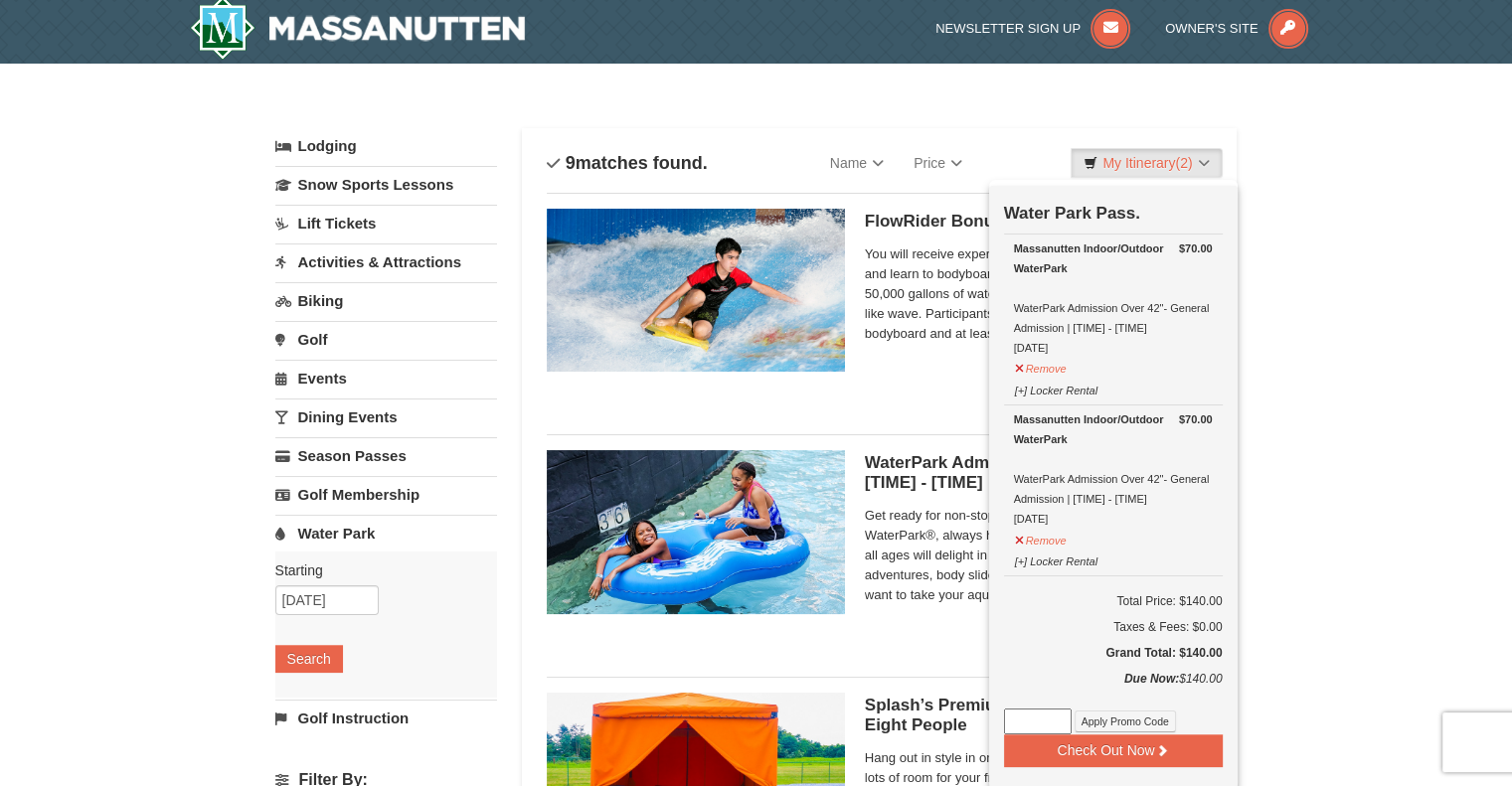 click on "×
Categories
List
Filter
My Itinerary (2)
Check Out Now
Water Park Pass.
$70.00
Massanutten Indoor/Outdoor WaterPark
WaterPark Admission Over 42"- General Admission | 10:30 AM - 6:00 PM
8/7/2025
$70.00" at bounding box center [756, 1244] 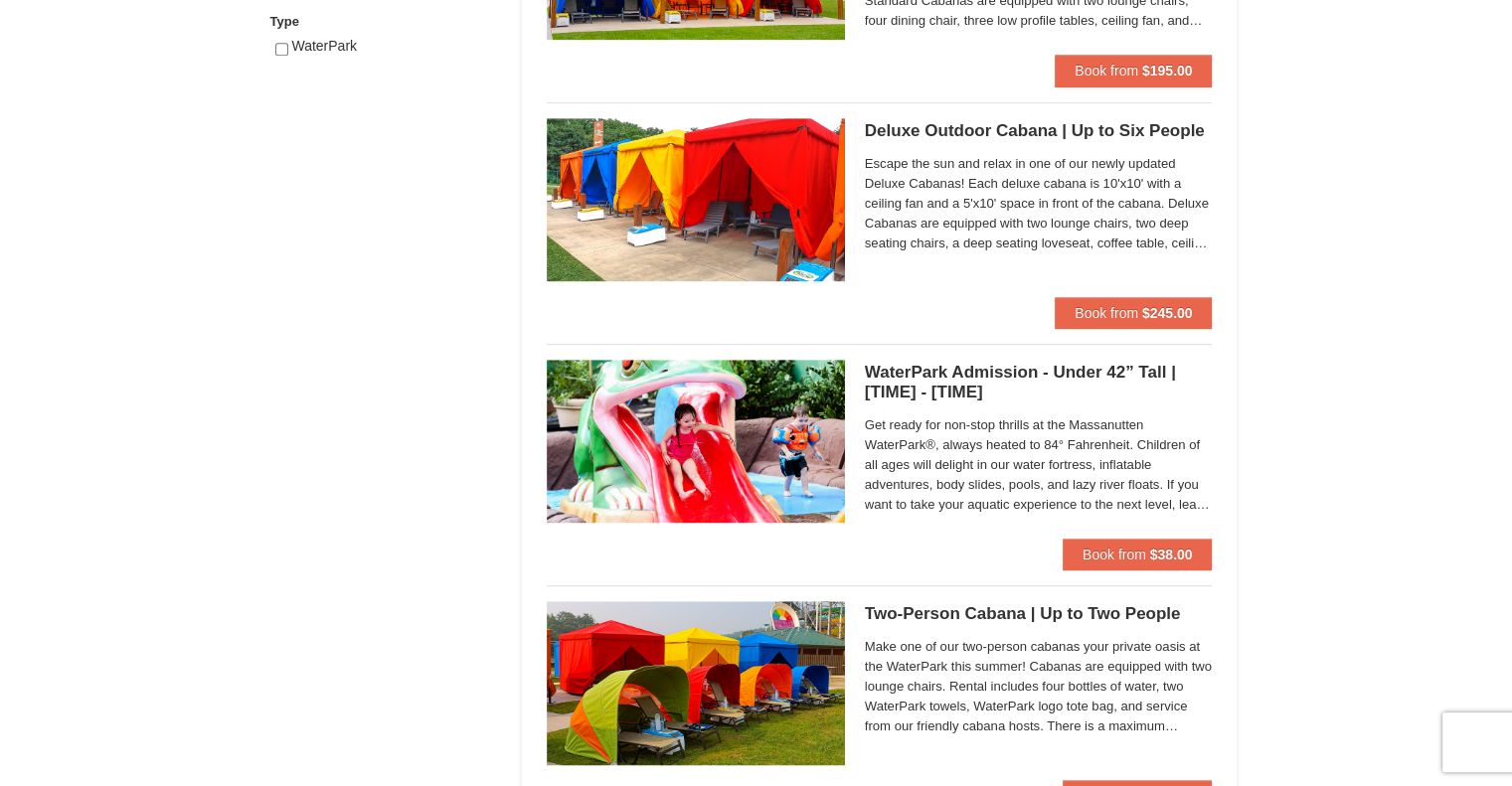 scroll, scrollTop: 1099, scrollLeft: 0, axis: vertical 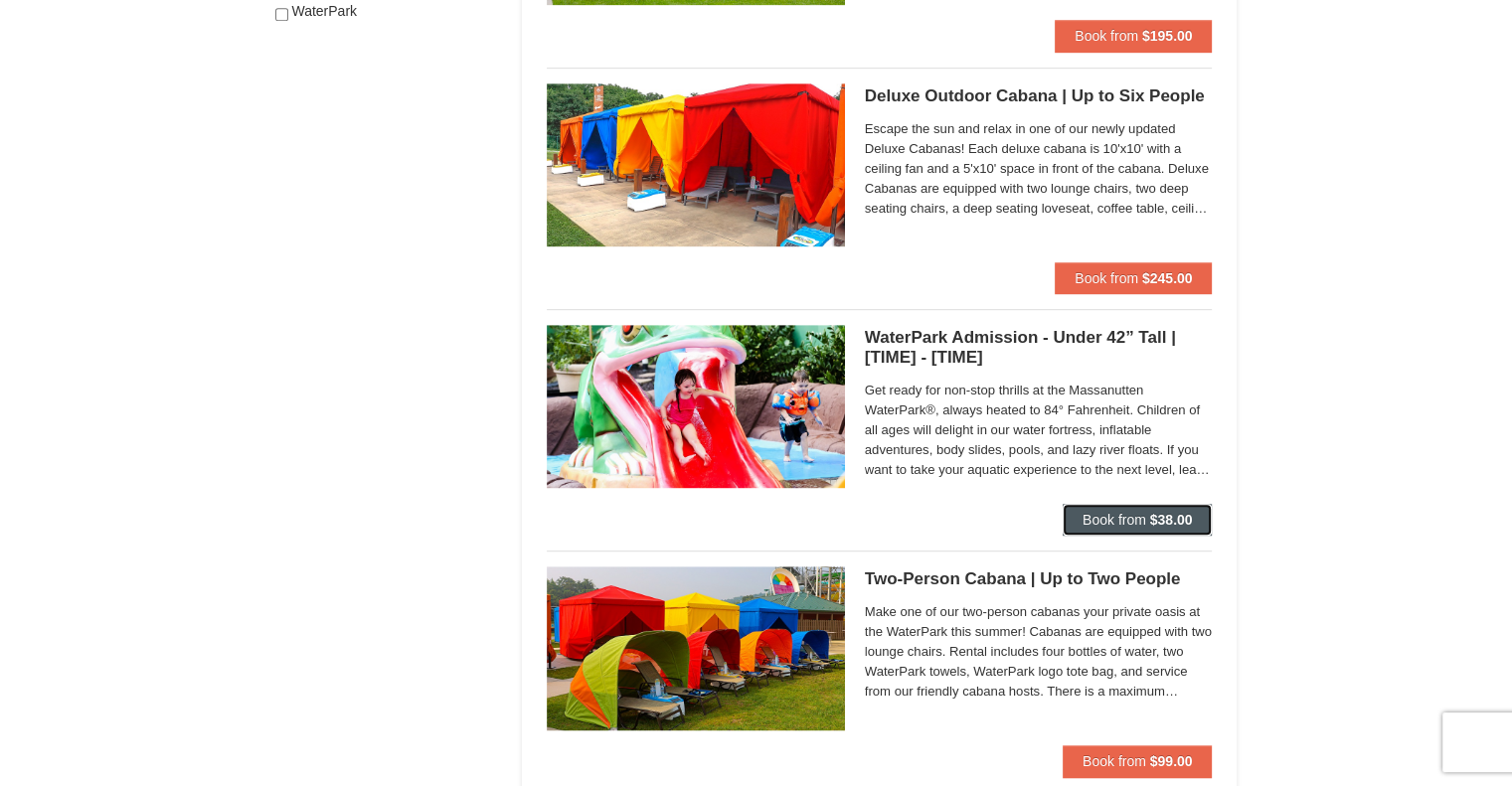 click on "Book from" at bounding box center [1114, 520] 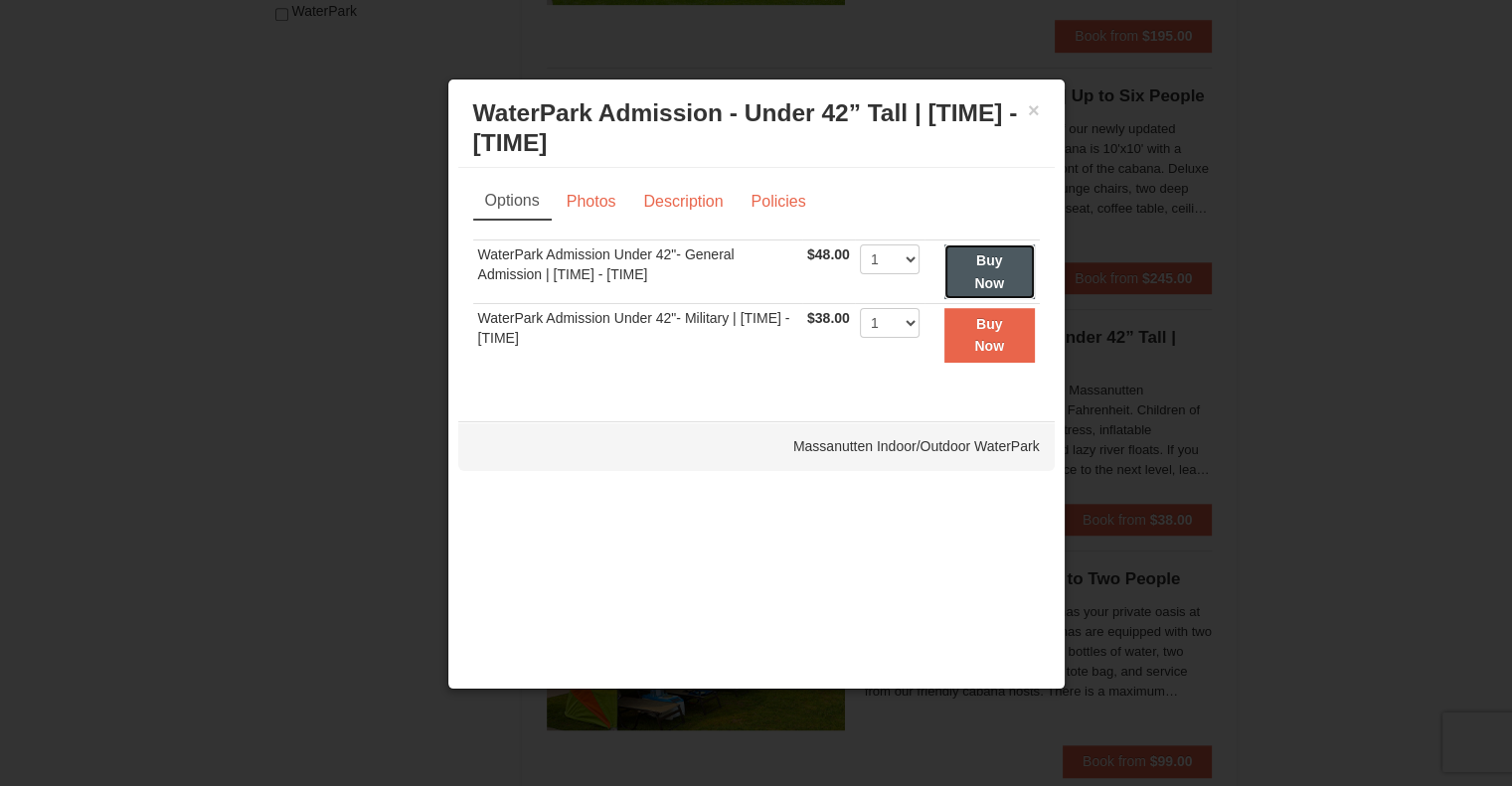 click on "Buy Now" at bounding box center [989, 271] 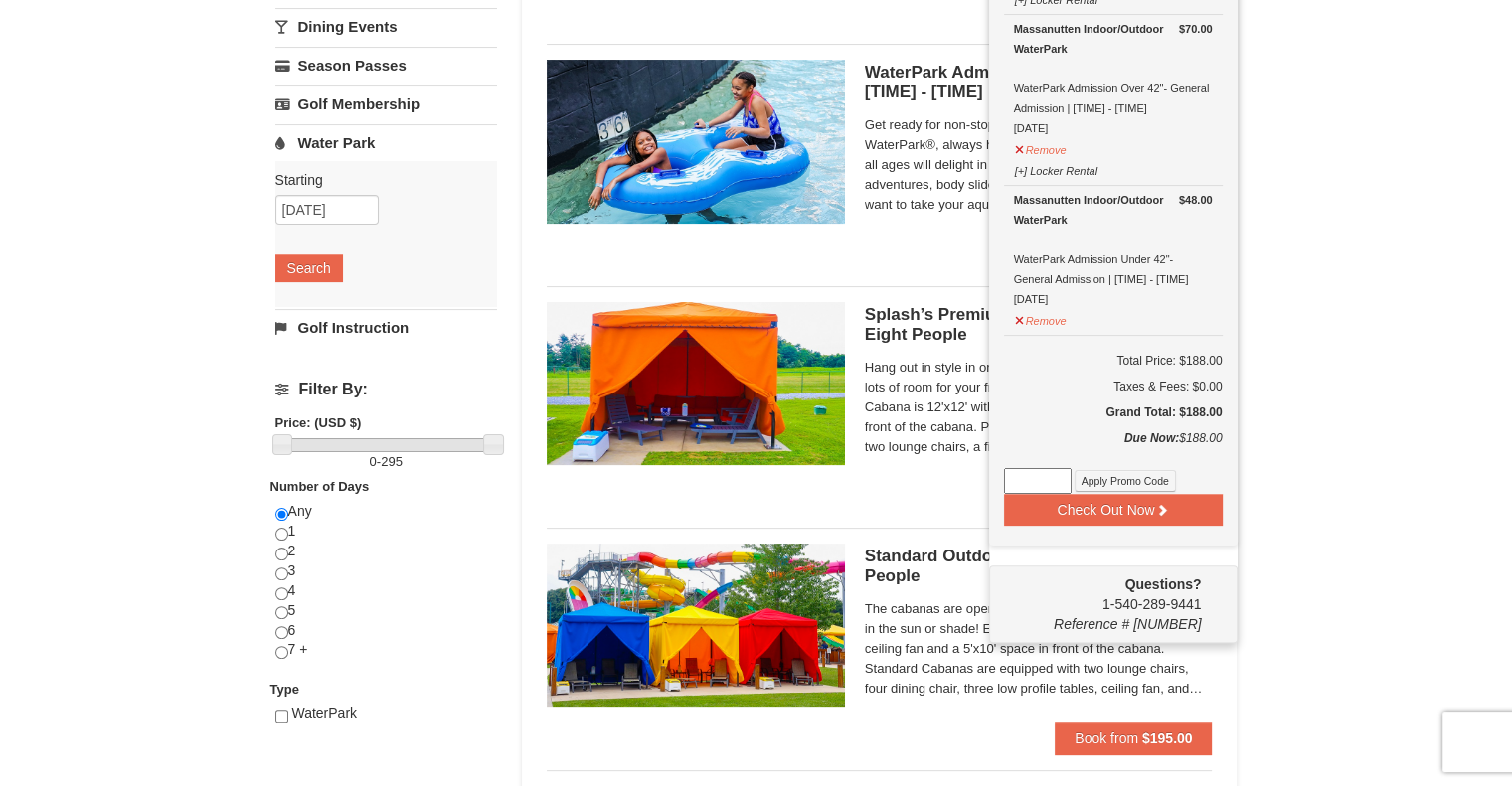 scroll, scrollTop: 403, scrollLeft: 0, axis: vertical 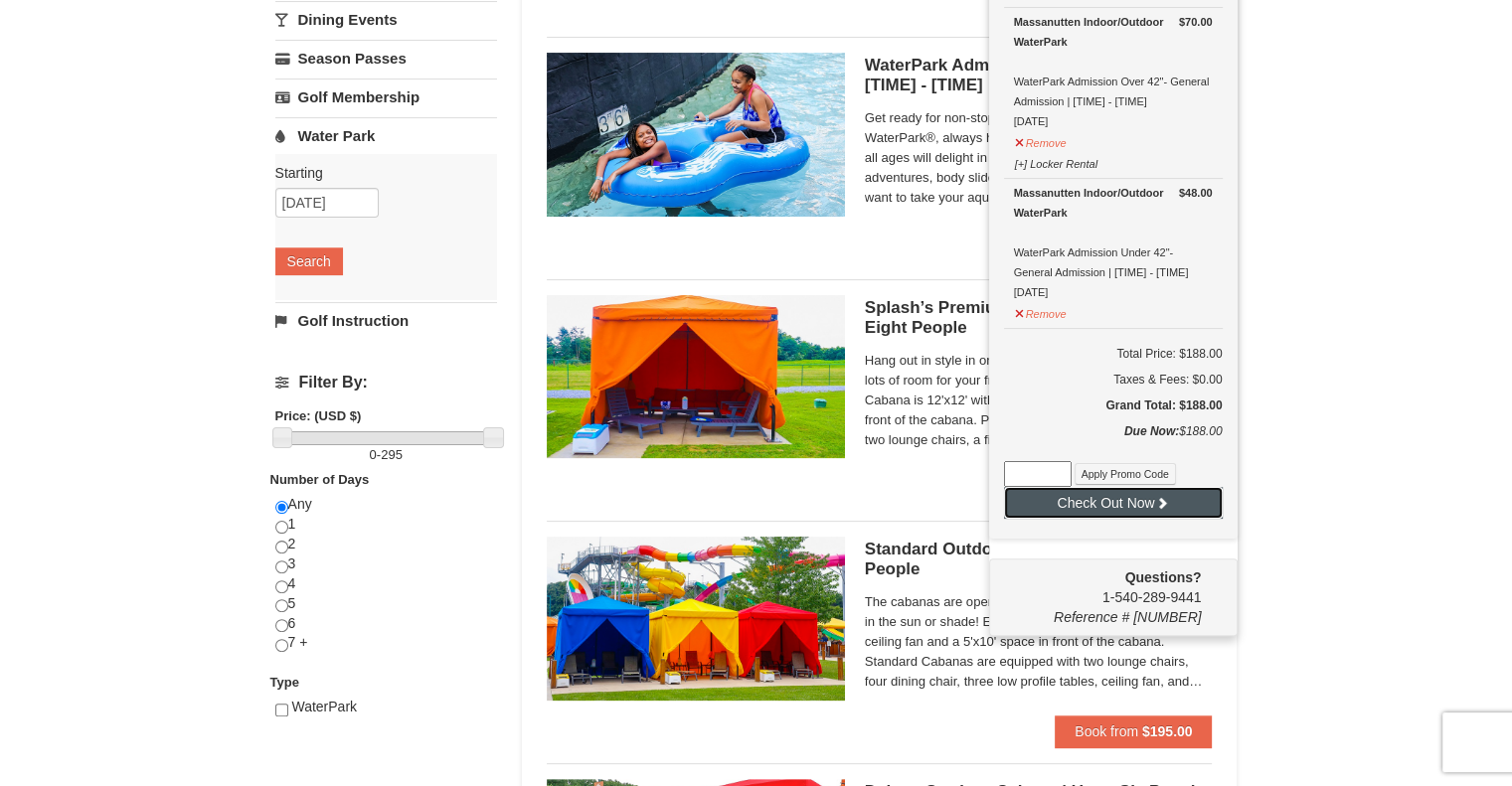drag, startPoint x: 1112, startPoint y: 498, endPoint x: 1428, endPoint y: 433, distance: 322.61587 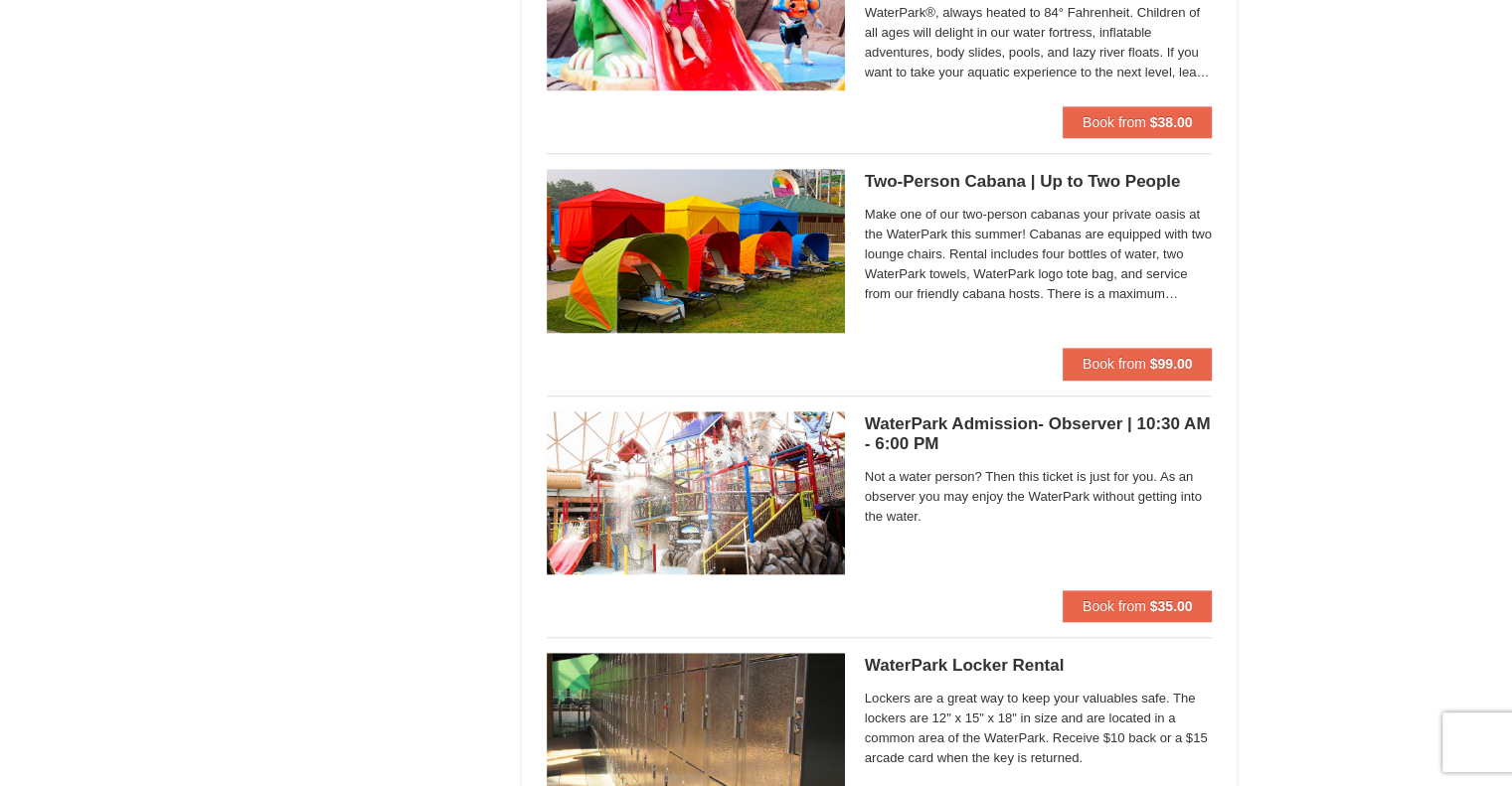 scroll, scrollTop: 1695, scrollLeft: 0, axis: vertical 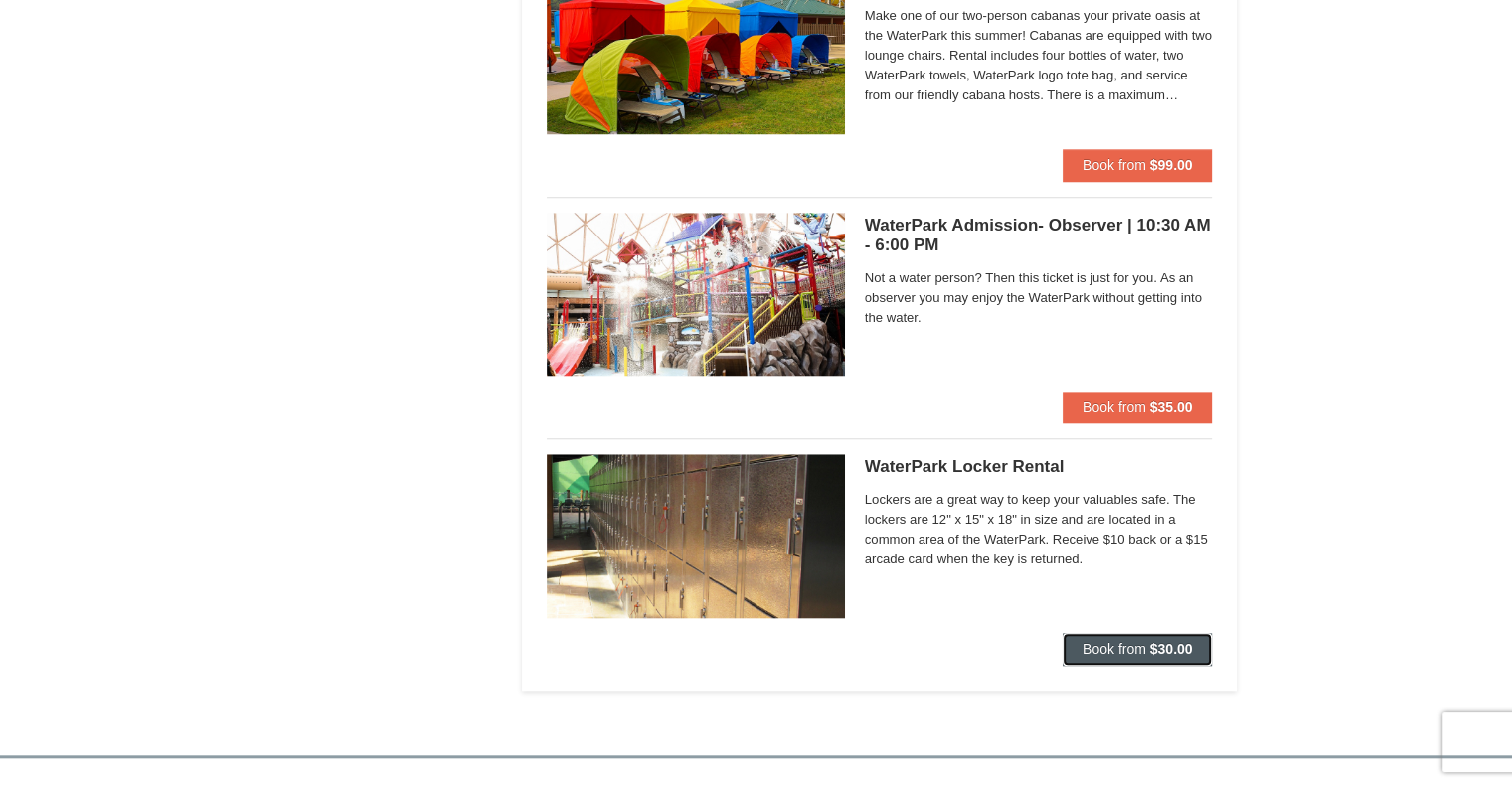 click on "$30.00" at bounding box center (1171, 649) 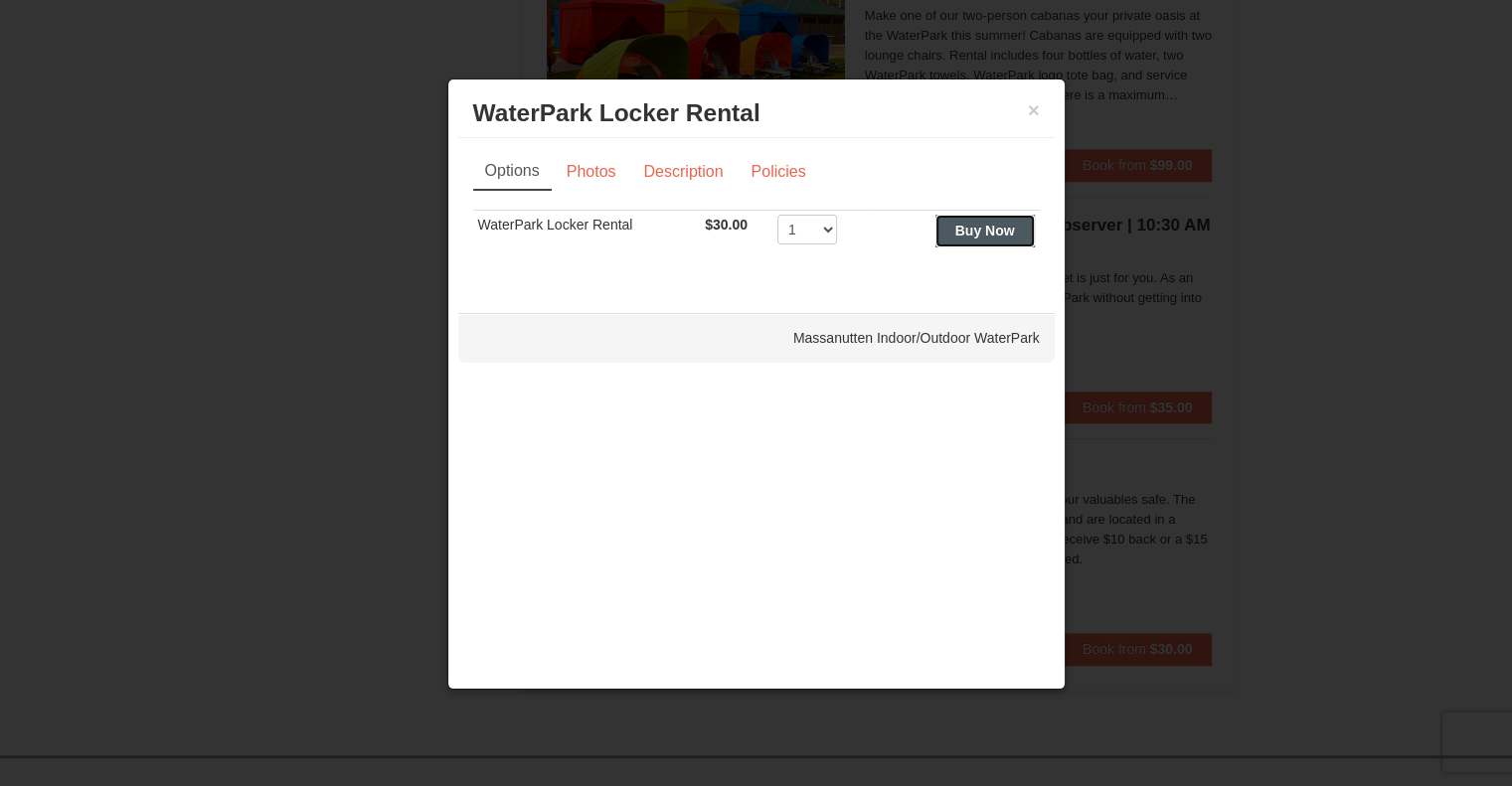 click on "Buy Now" at bounding box center (985, 231) 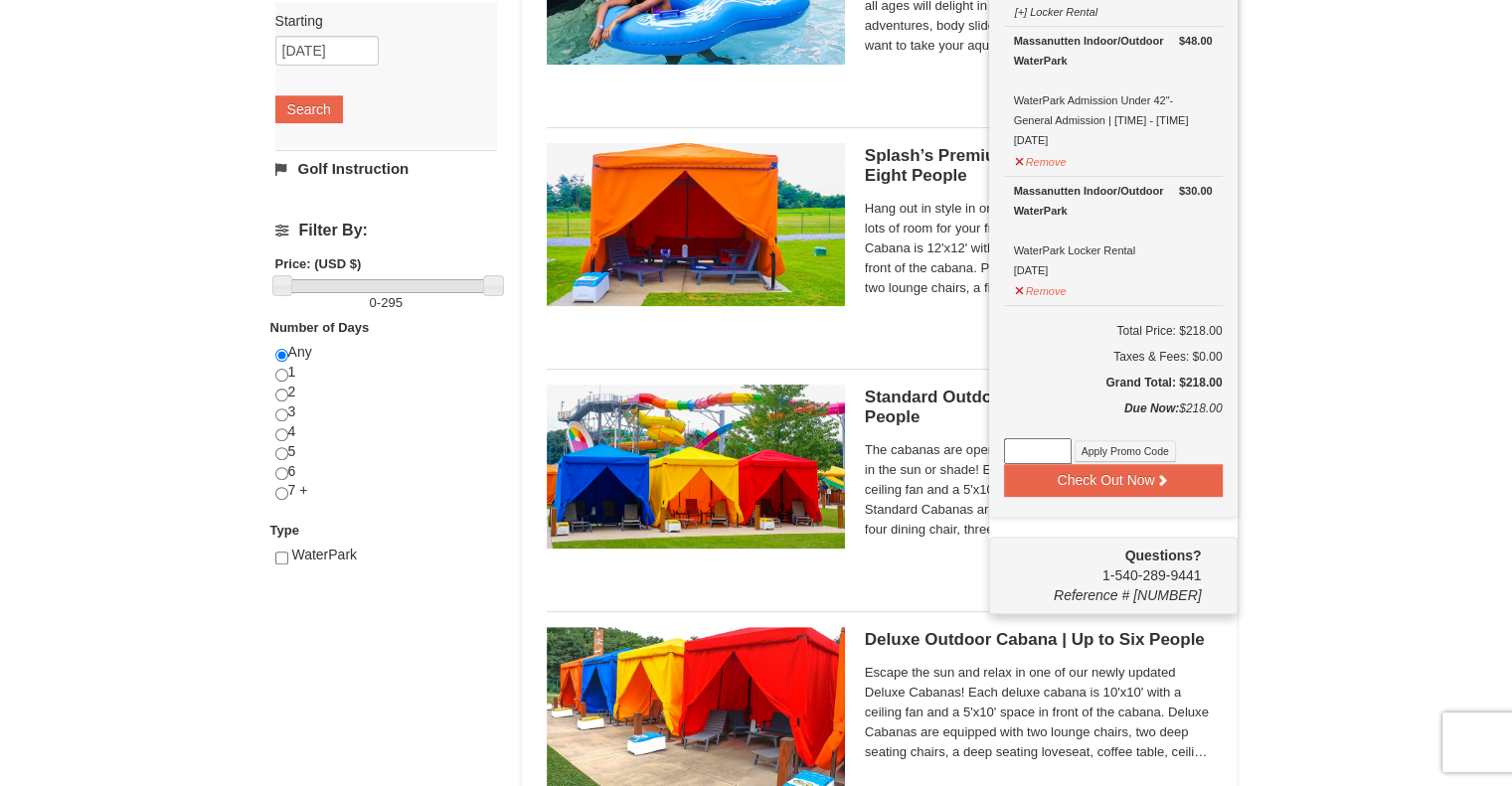 scroll, scrollTop: 602, scrollLeft: 0, axis: vertical 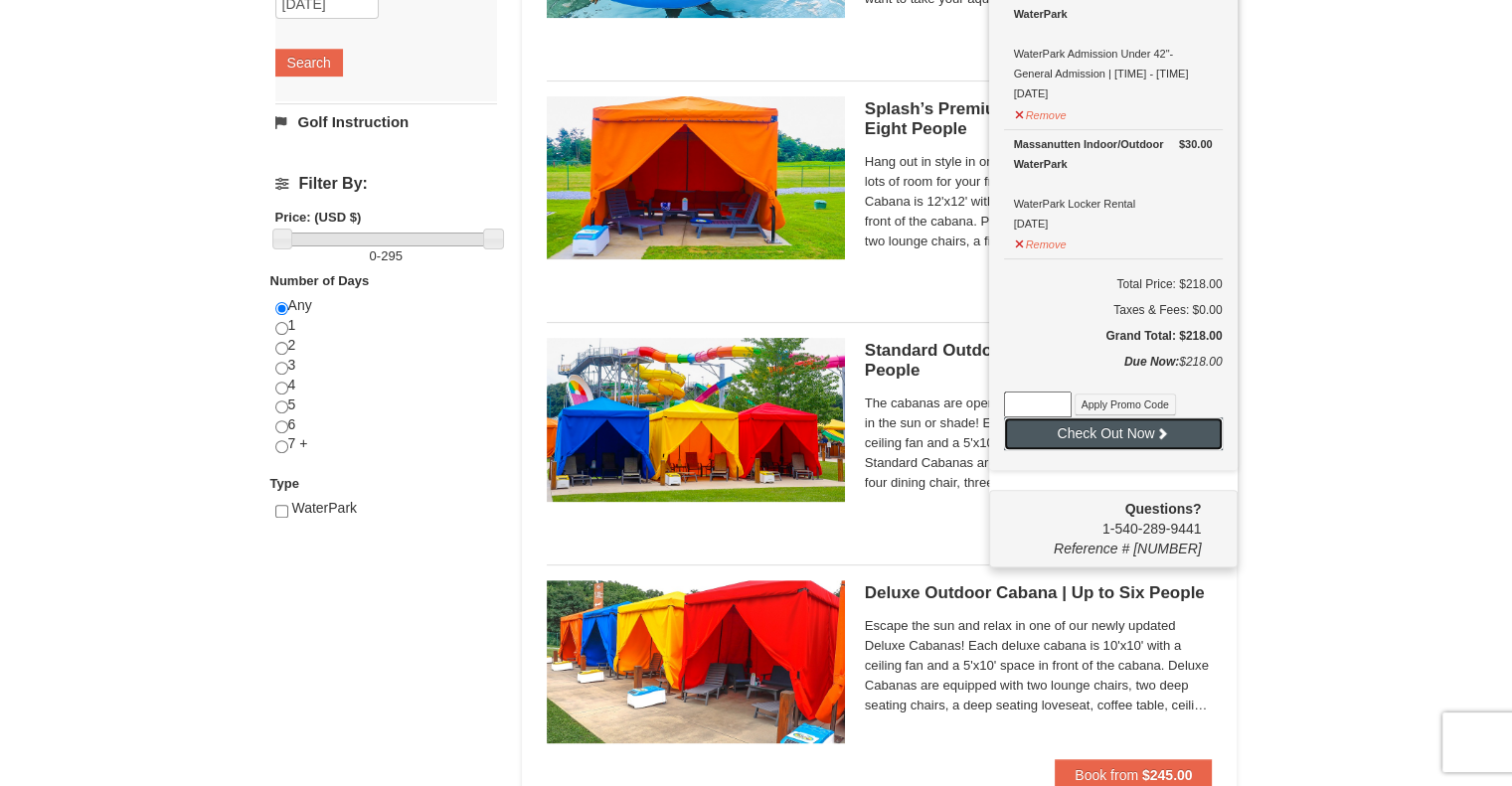 click on "Check Out Now" at bounding box center (1113, 433) 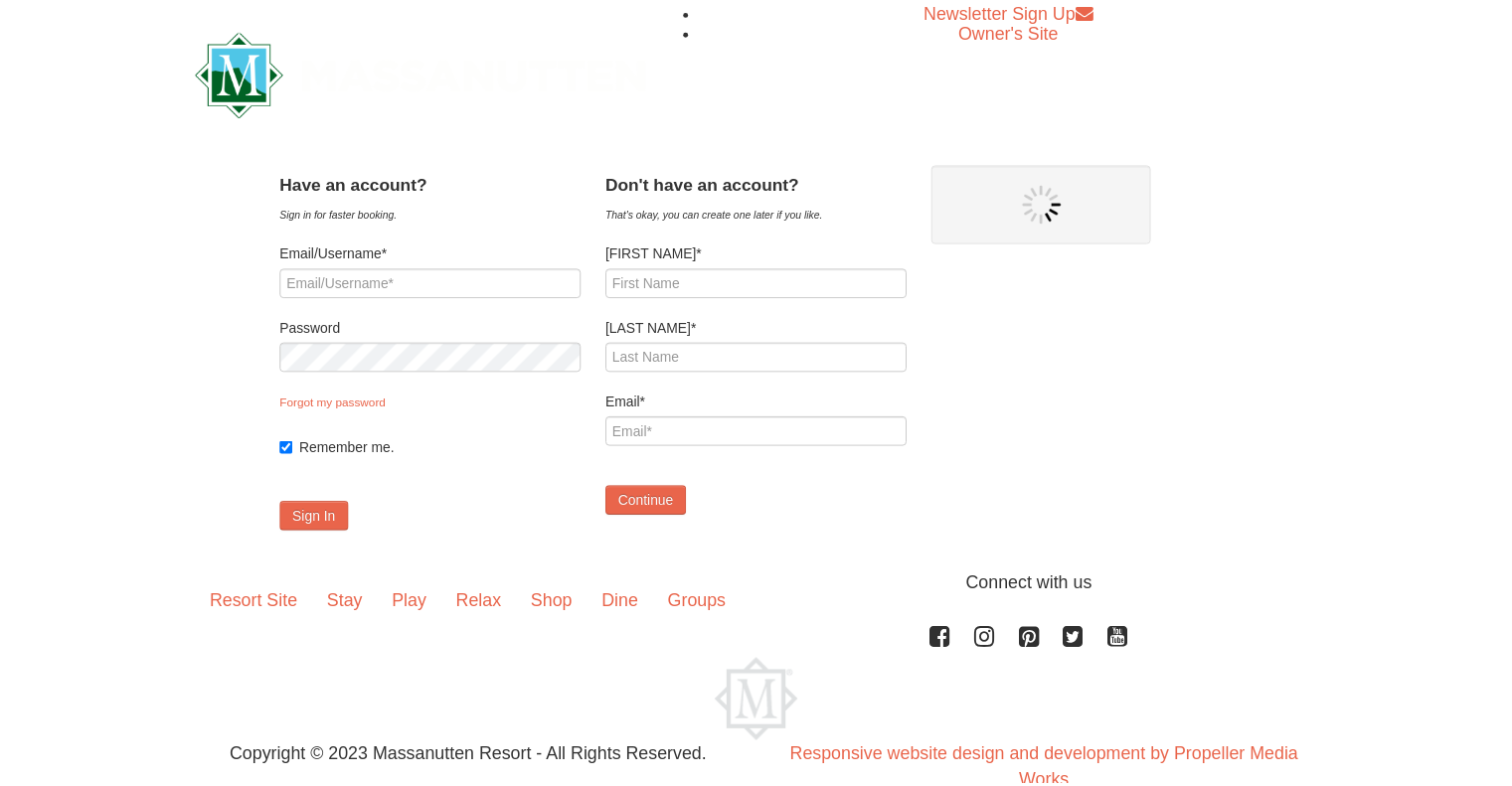 scroll, scrollTop: 0, scrollLeft: 0, axis: both 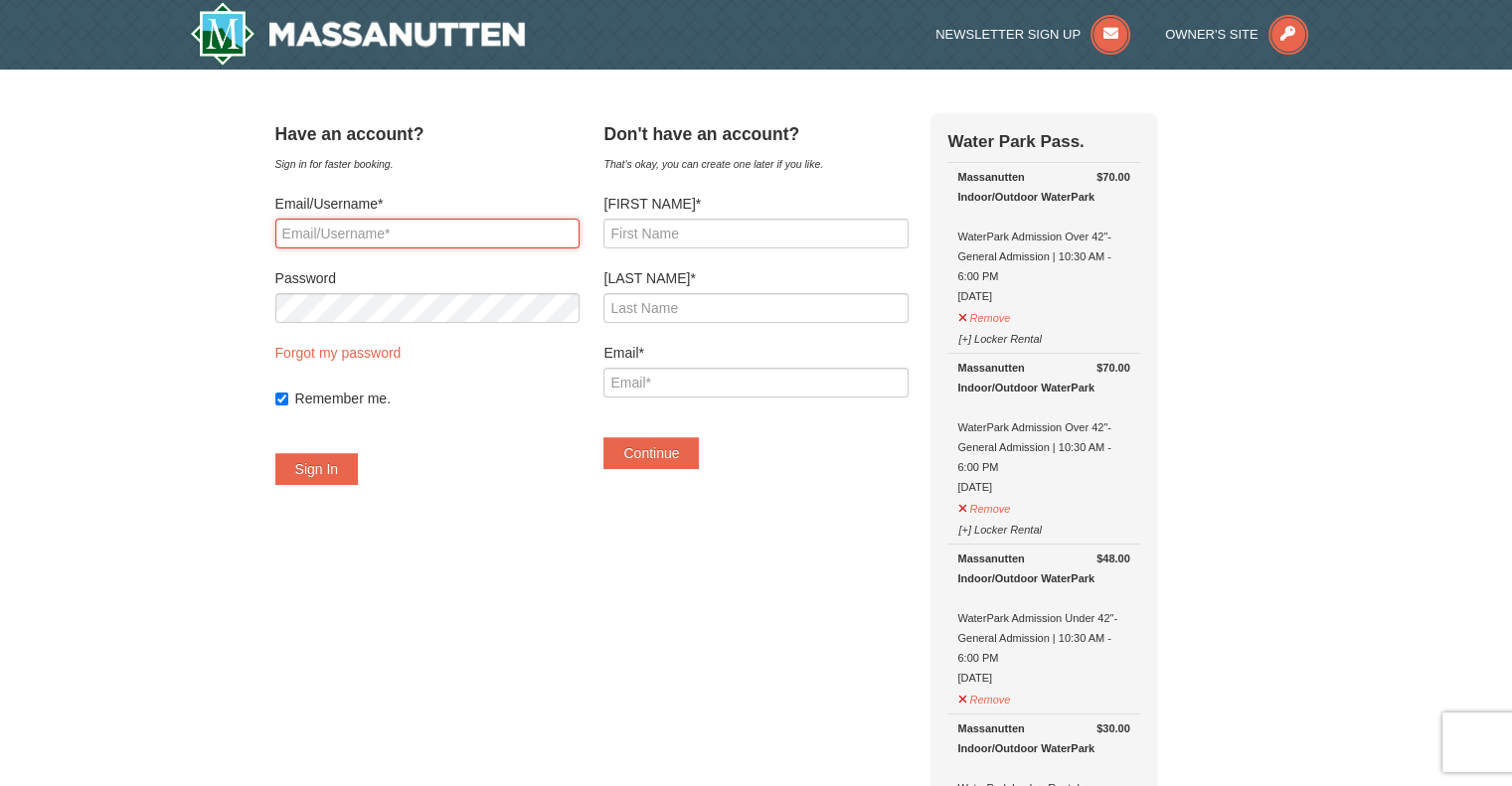 click on "Email/Username*" at bounding box center [427, 234] 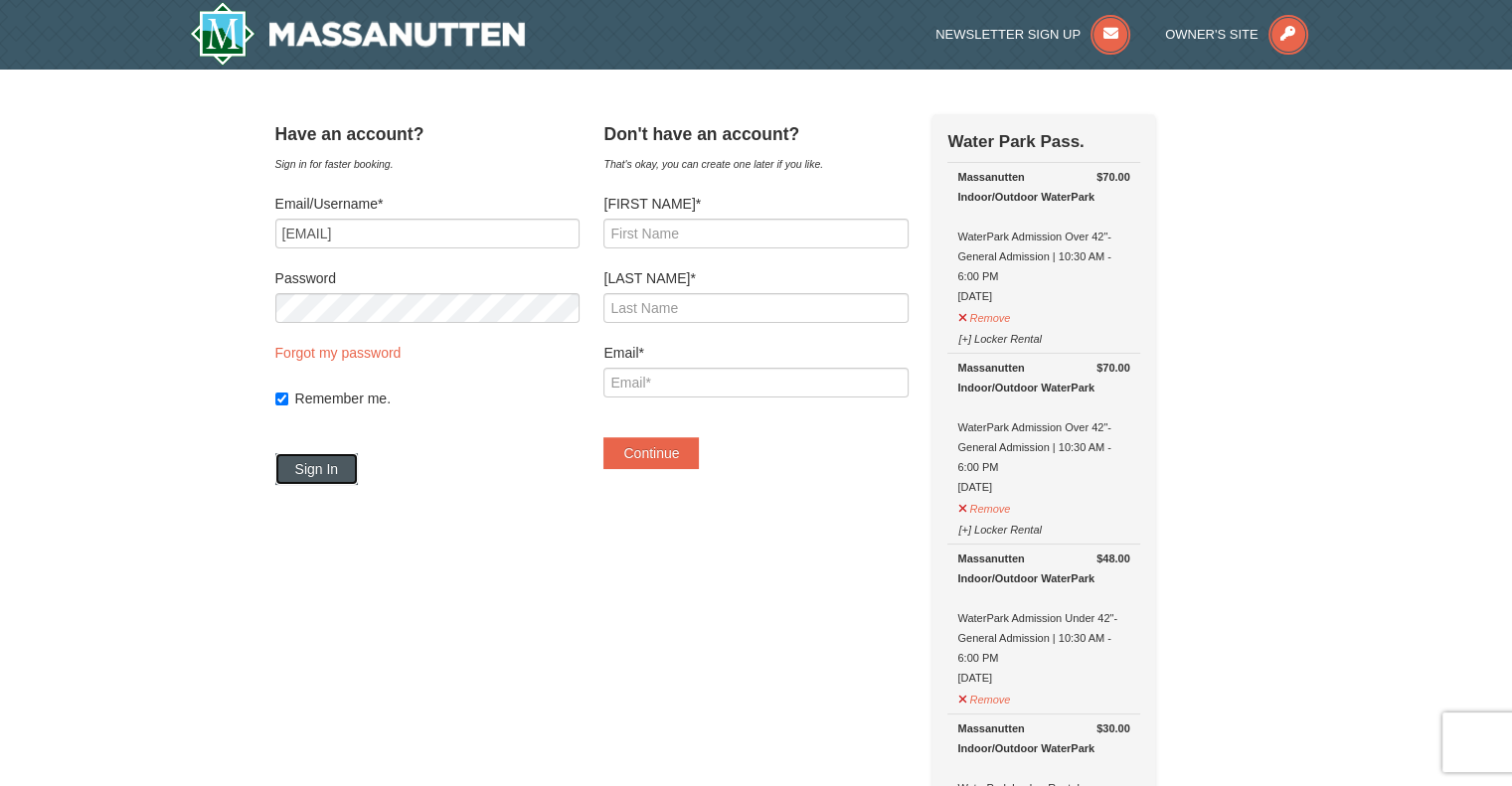 click on "Sign In" at bounding box center [317, 469] 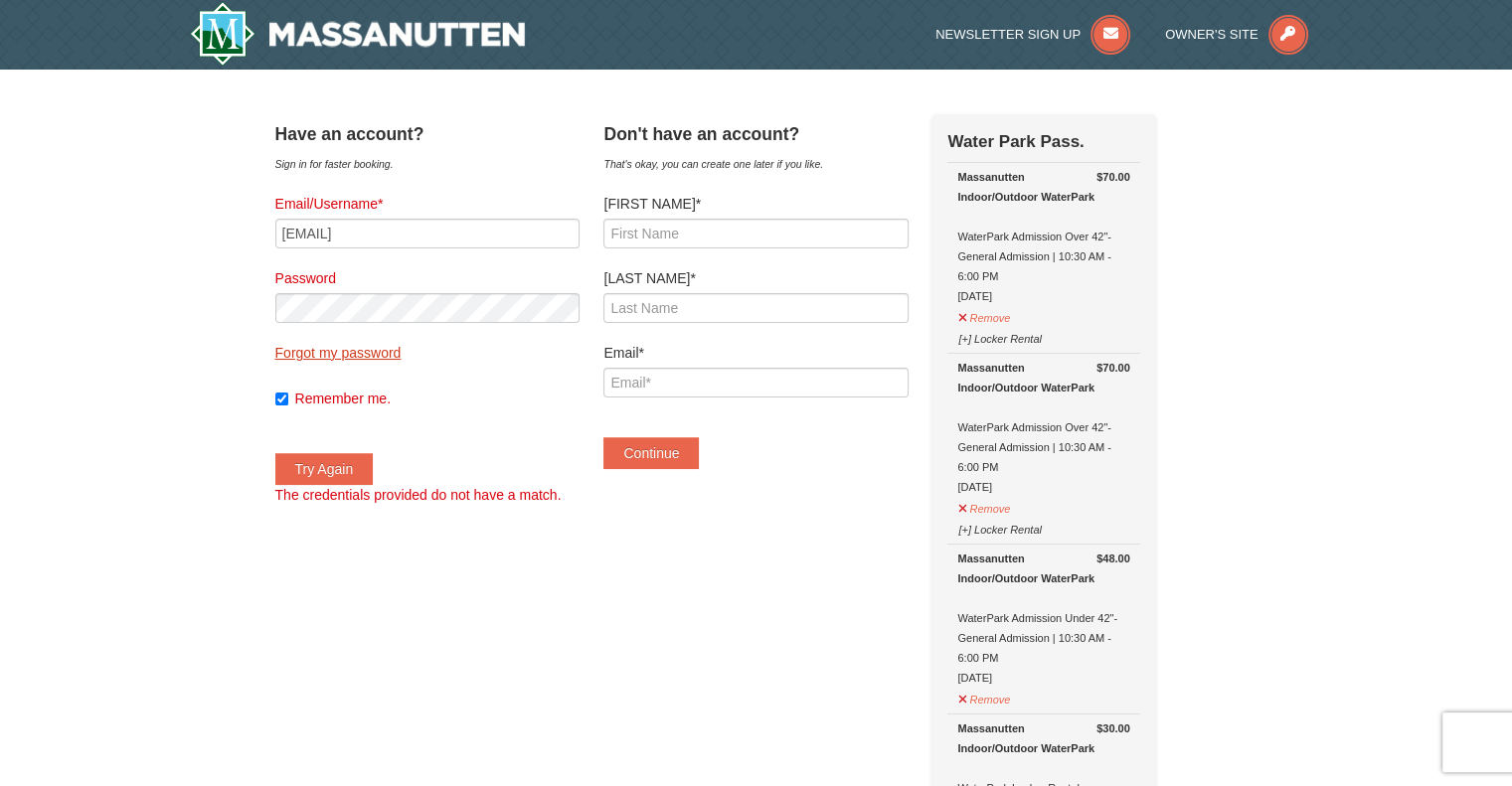 click on "Forgot my password" at bounding box center [338, 353] 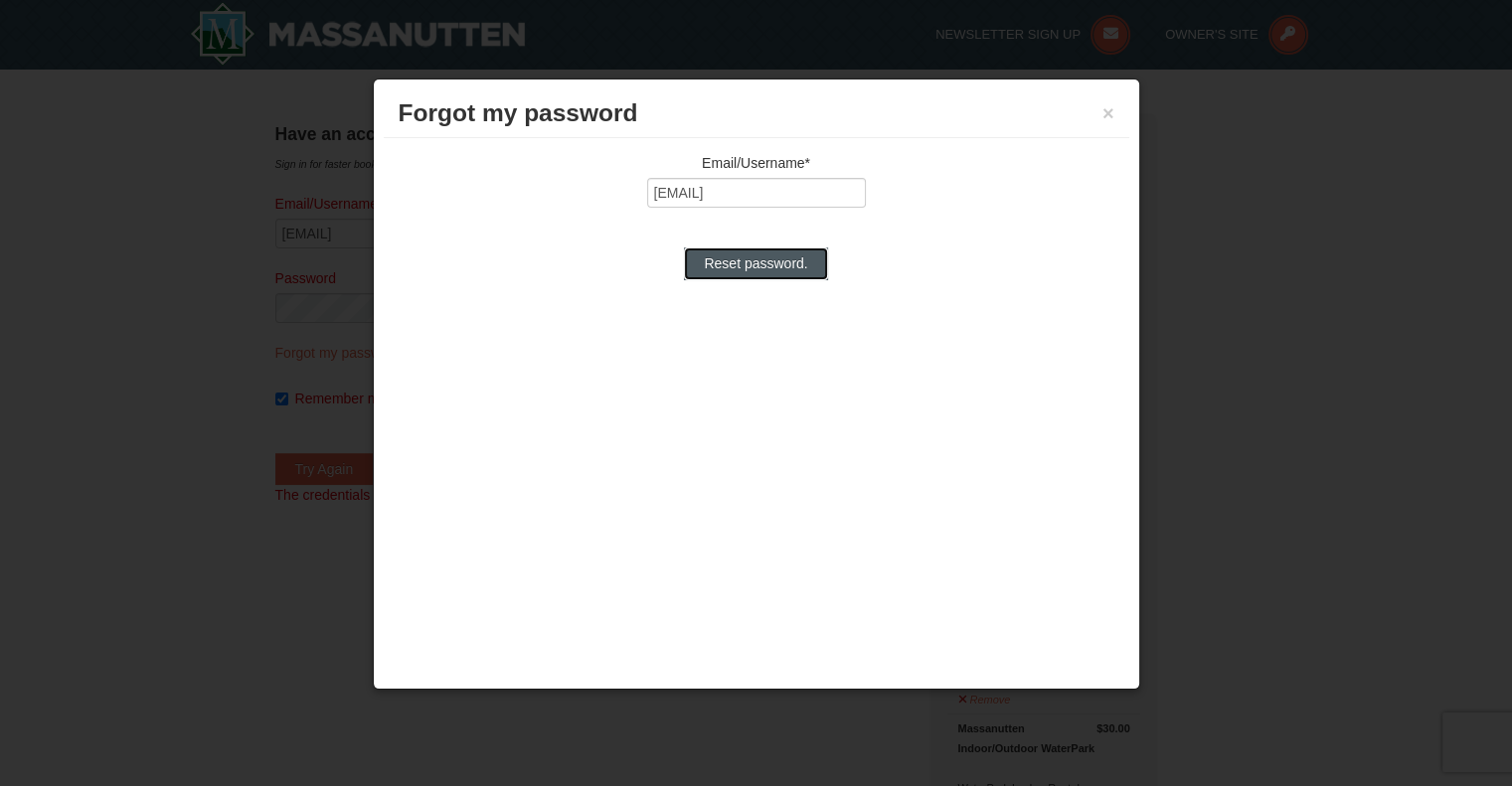 click on "Reset password." at bounding box center [756, 263] 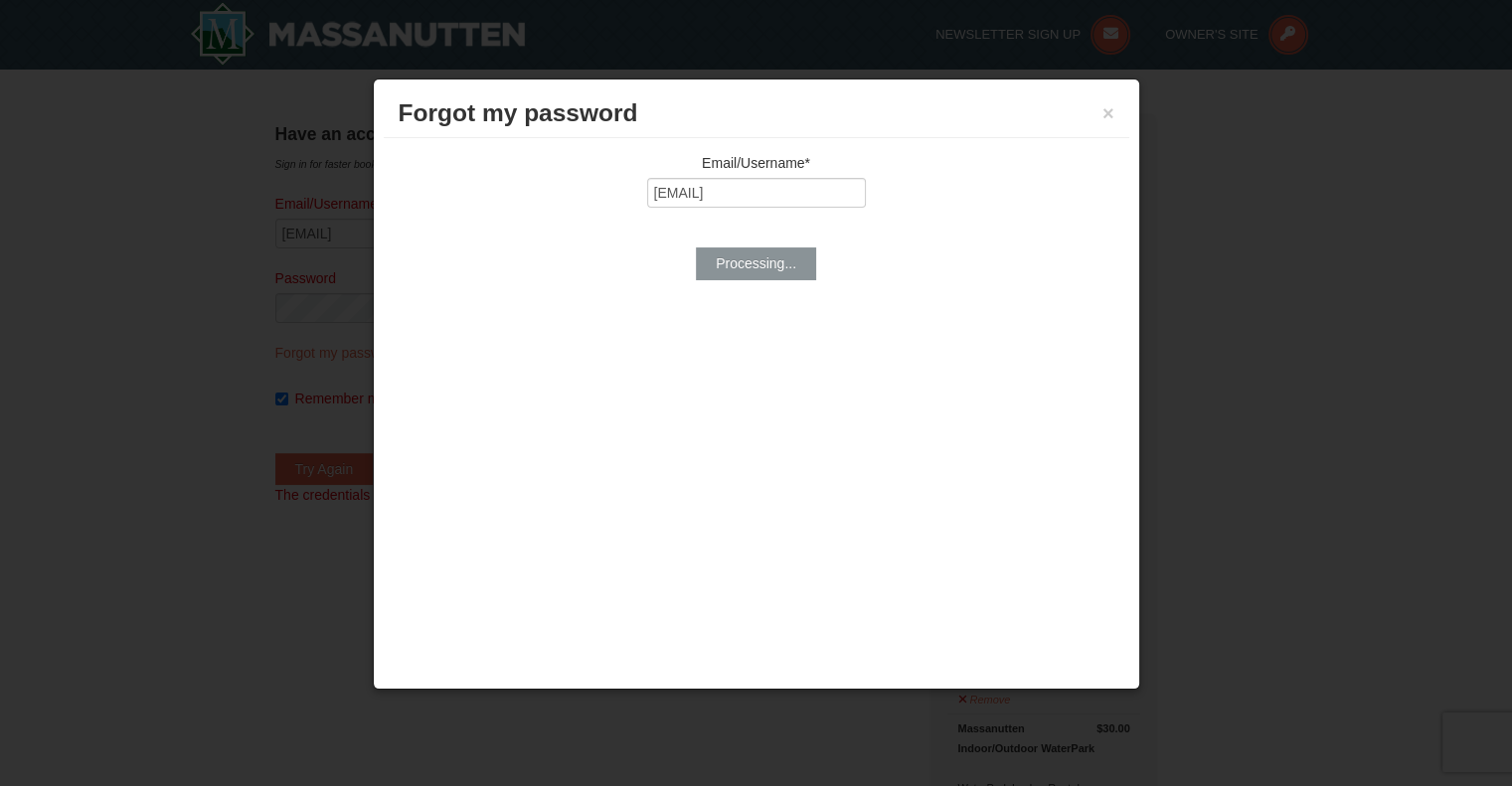 type on "yogibear2@comcast.net" 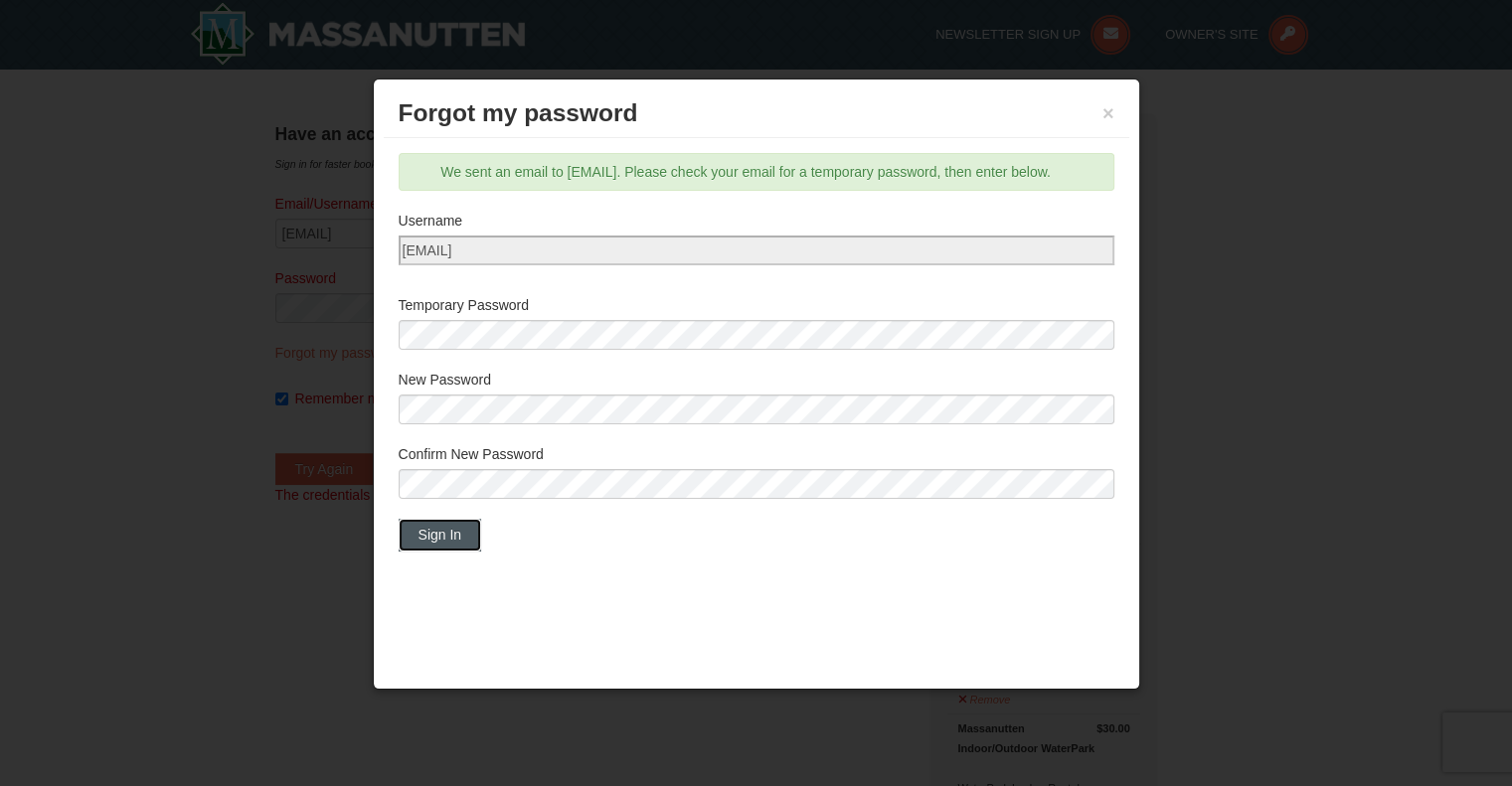click on "Sign In" at bounding box center [440, 535] 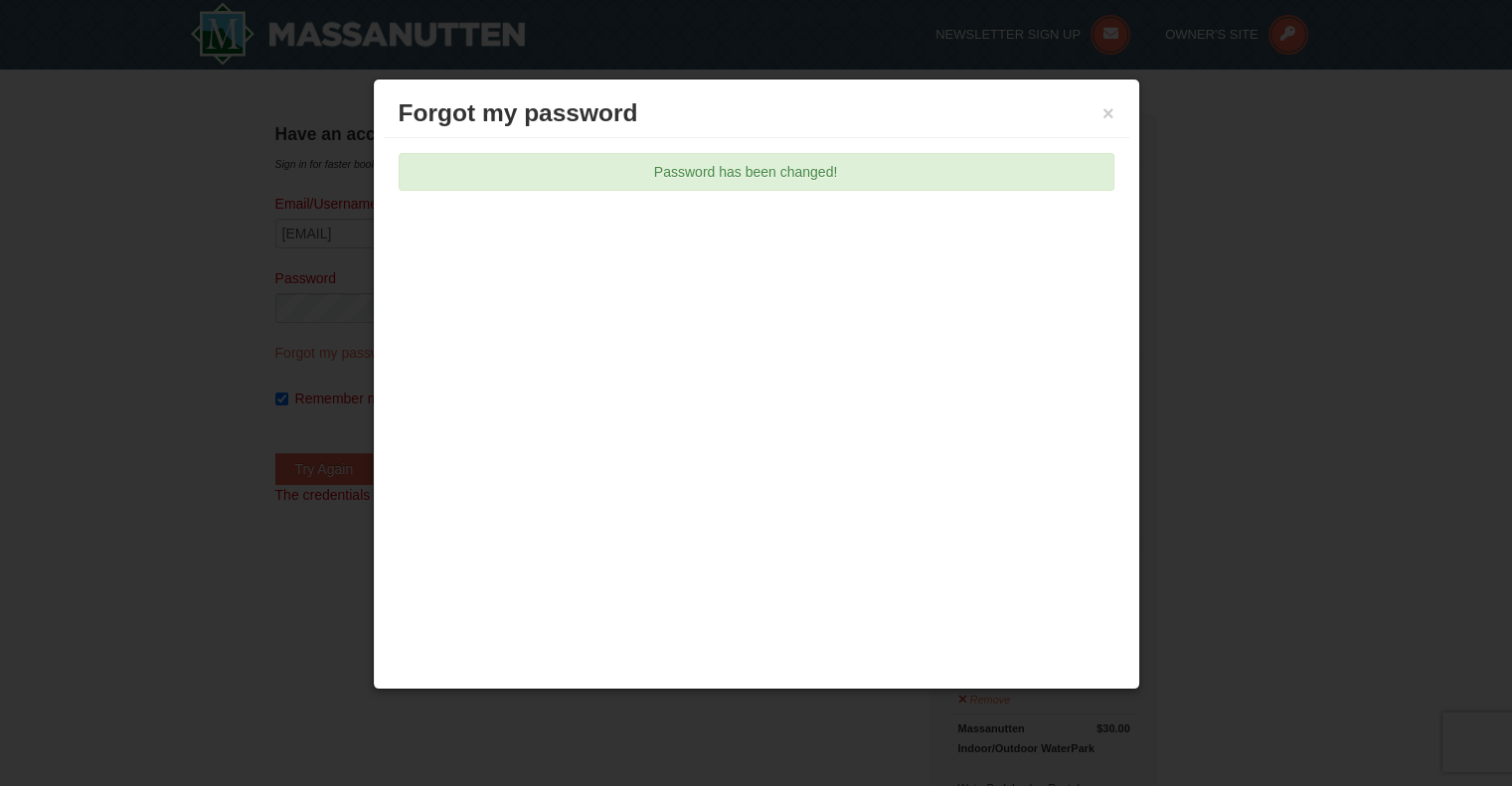 drag, startPoint x: 1304, startPoint y: 372, endPoint x: 1304, endPoint y: 352, distance: 20 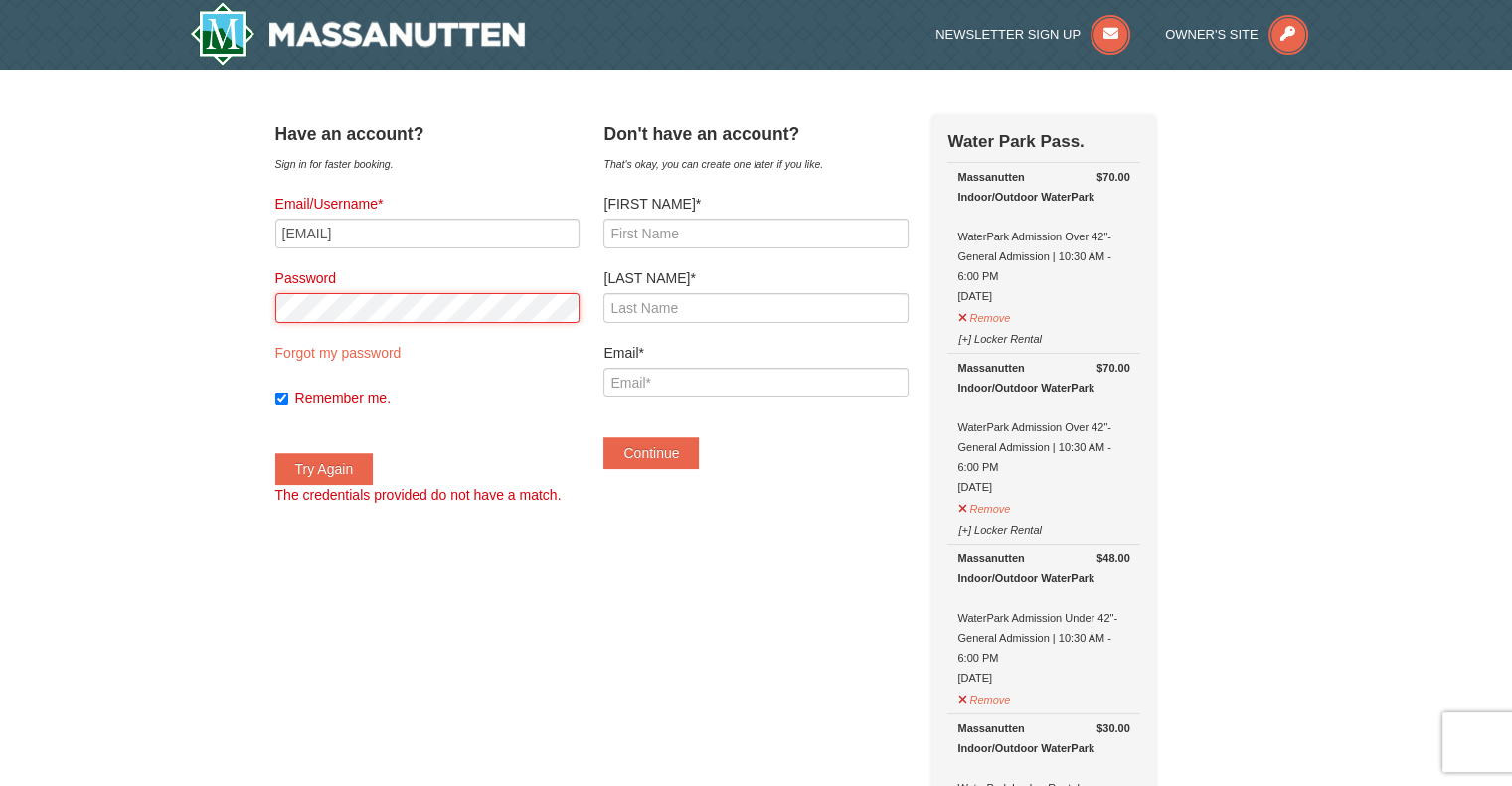 click on "×
Have an account?
Sign in for faster booking.
Email/Username*
yogibear2@comcast.net
Password
Forgot my password
Remember me.
Try Again" at bounding box center [756, 848] 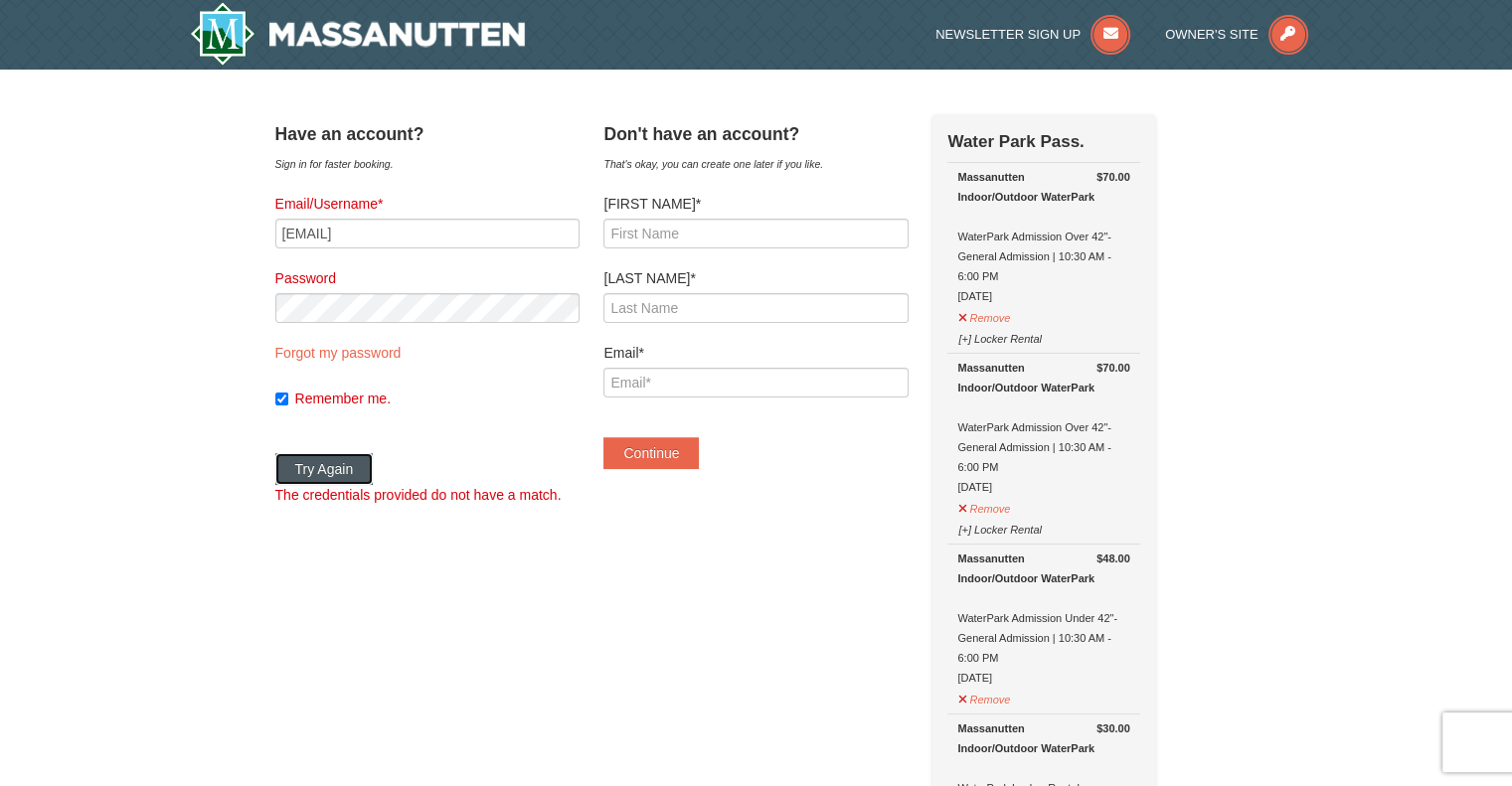 click on "Try Again" at bounding box center [324, 469] 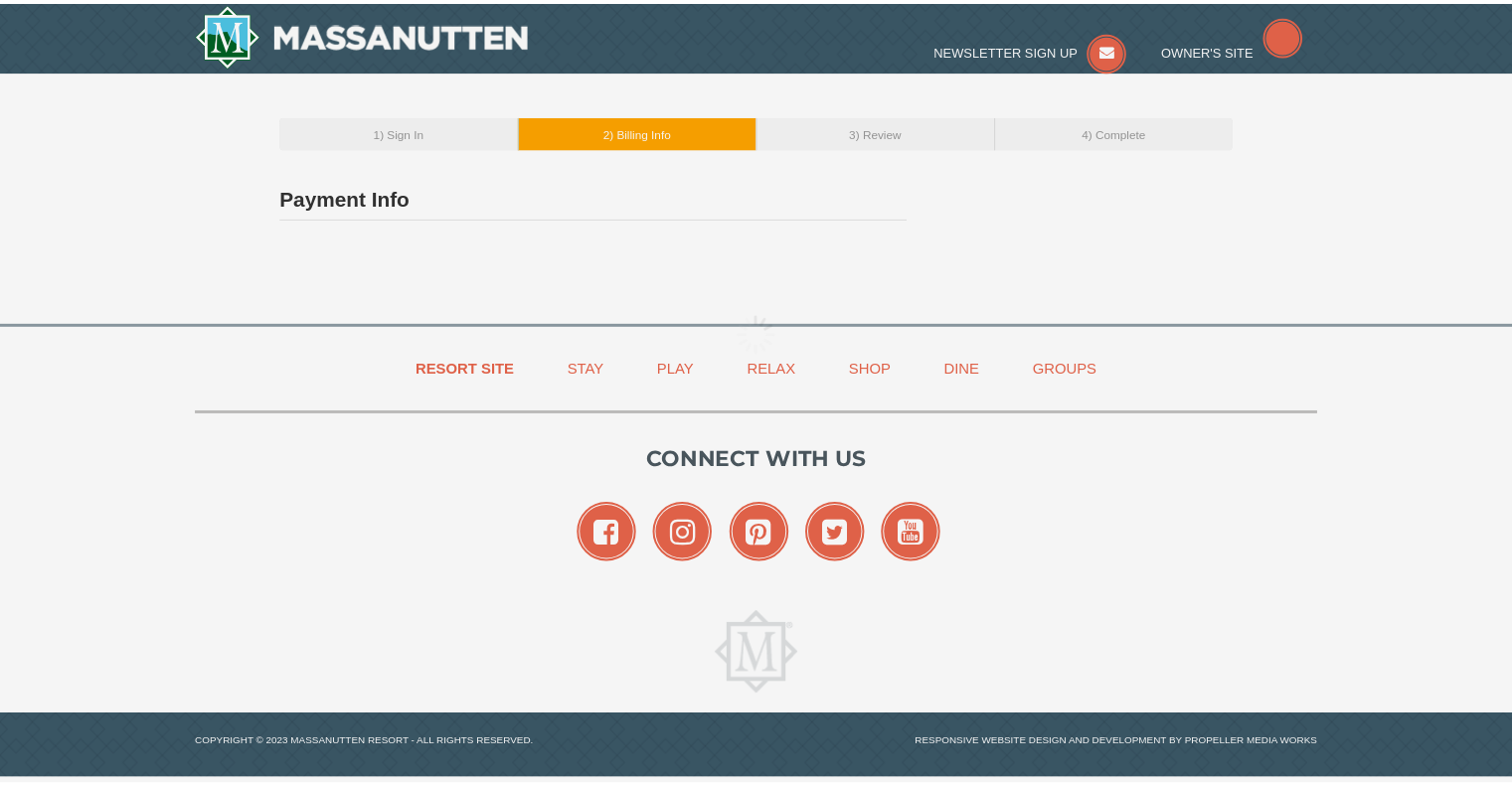 scroll, scrollTop: 0, scrollLeft: 0, axis: both 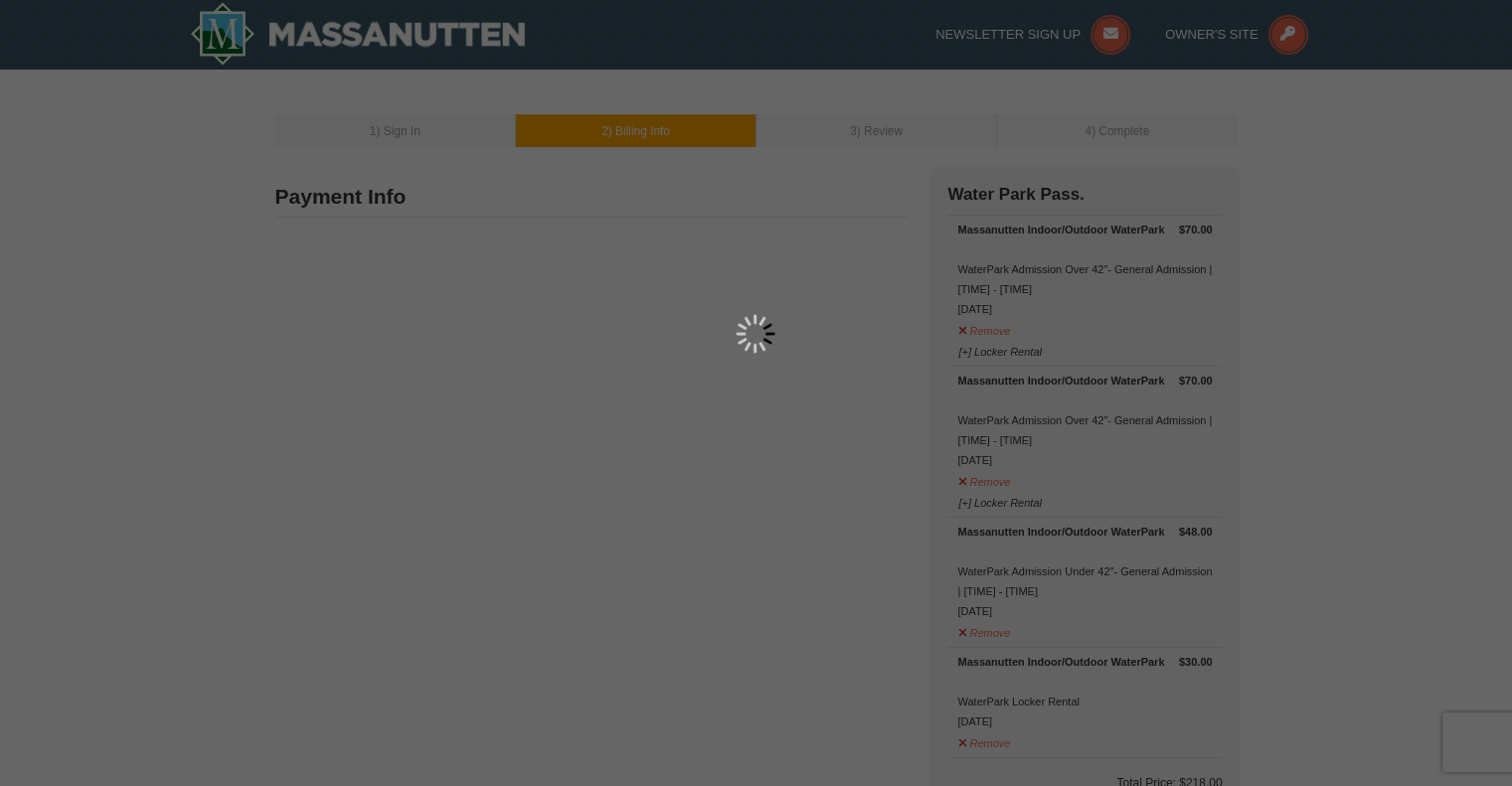 type on "247 Riva Drive" 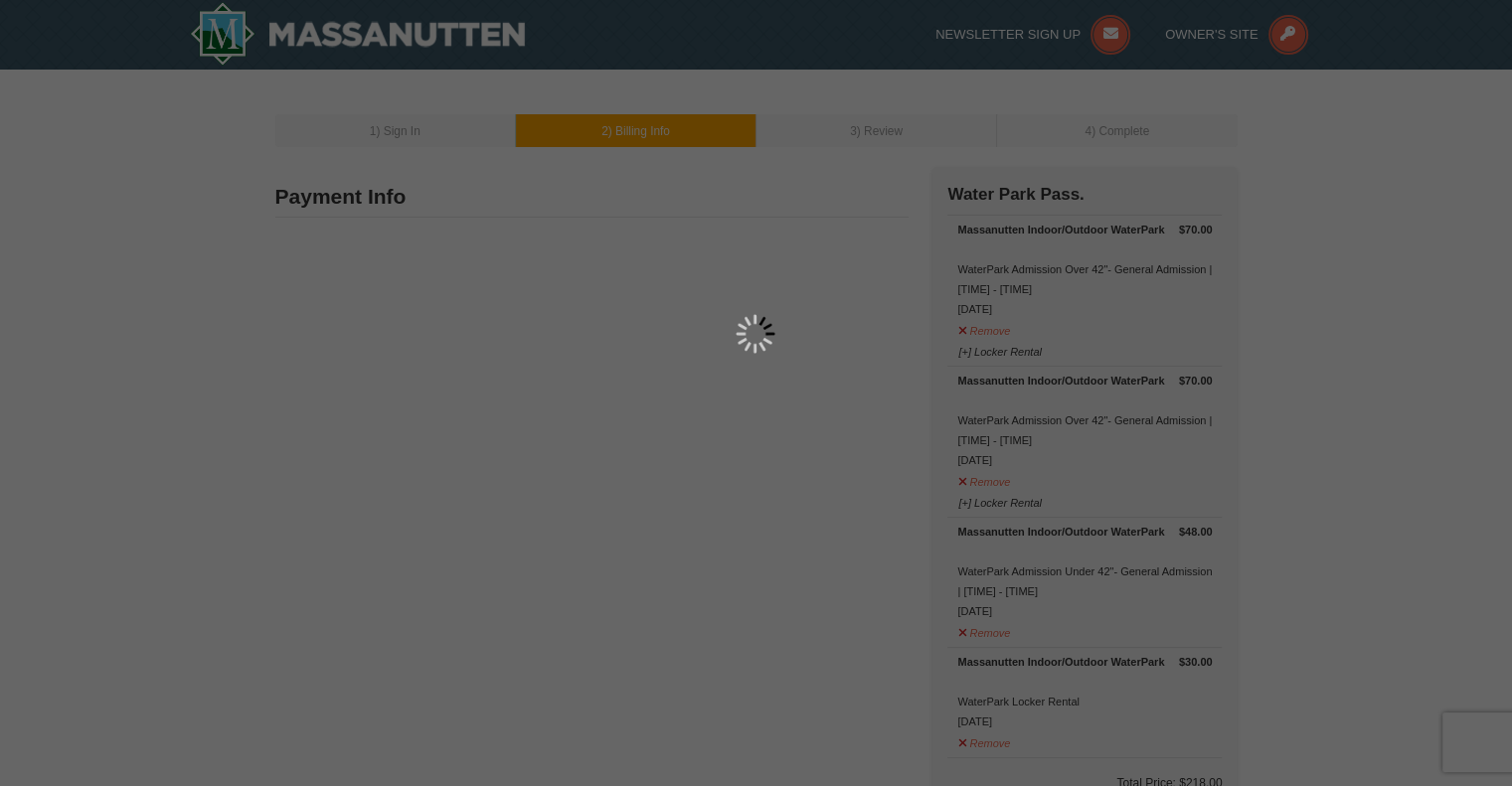 type on "Hackettstown" 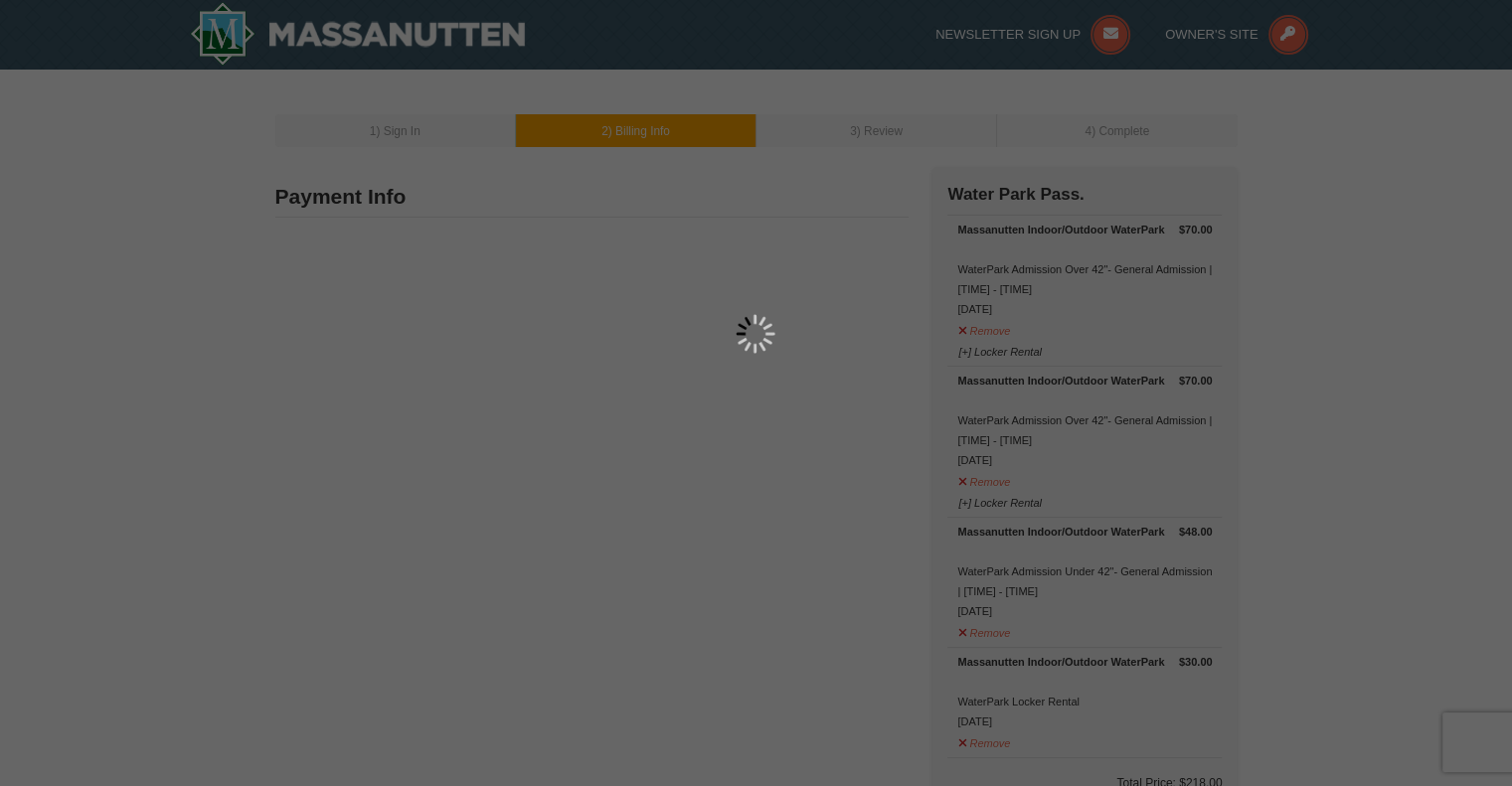 type on "07840" 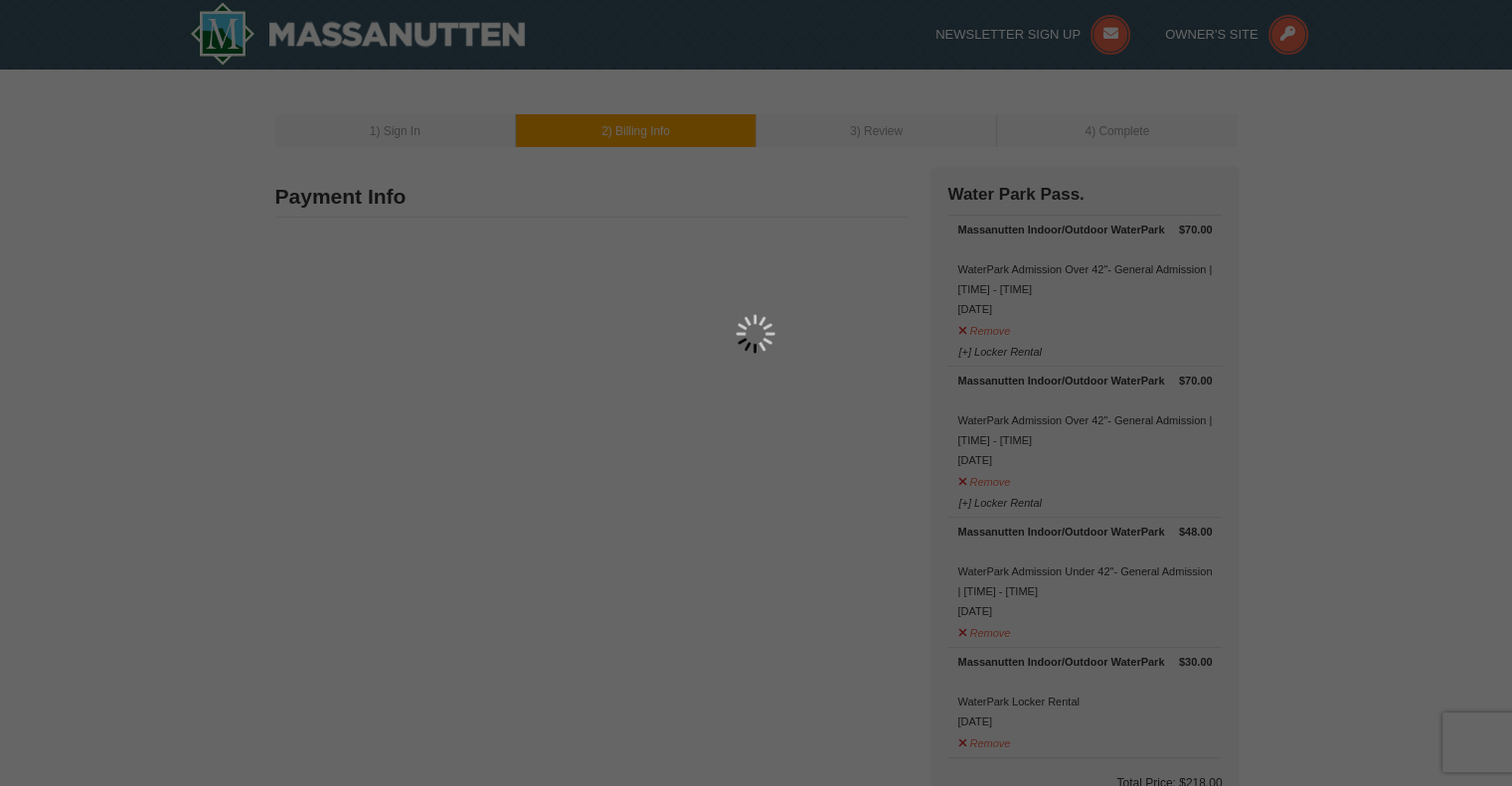 type on "310" 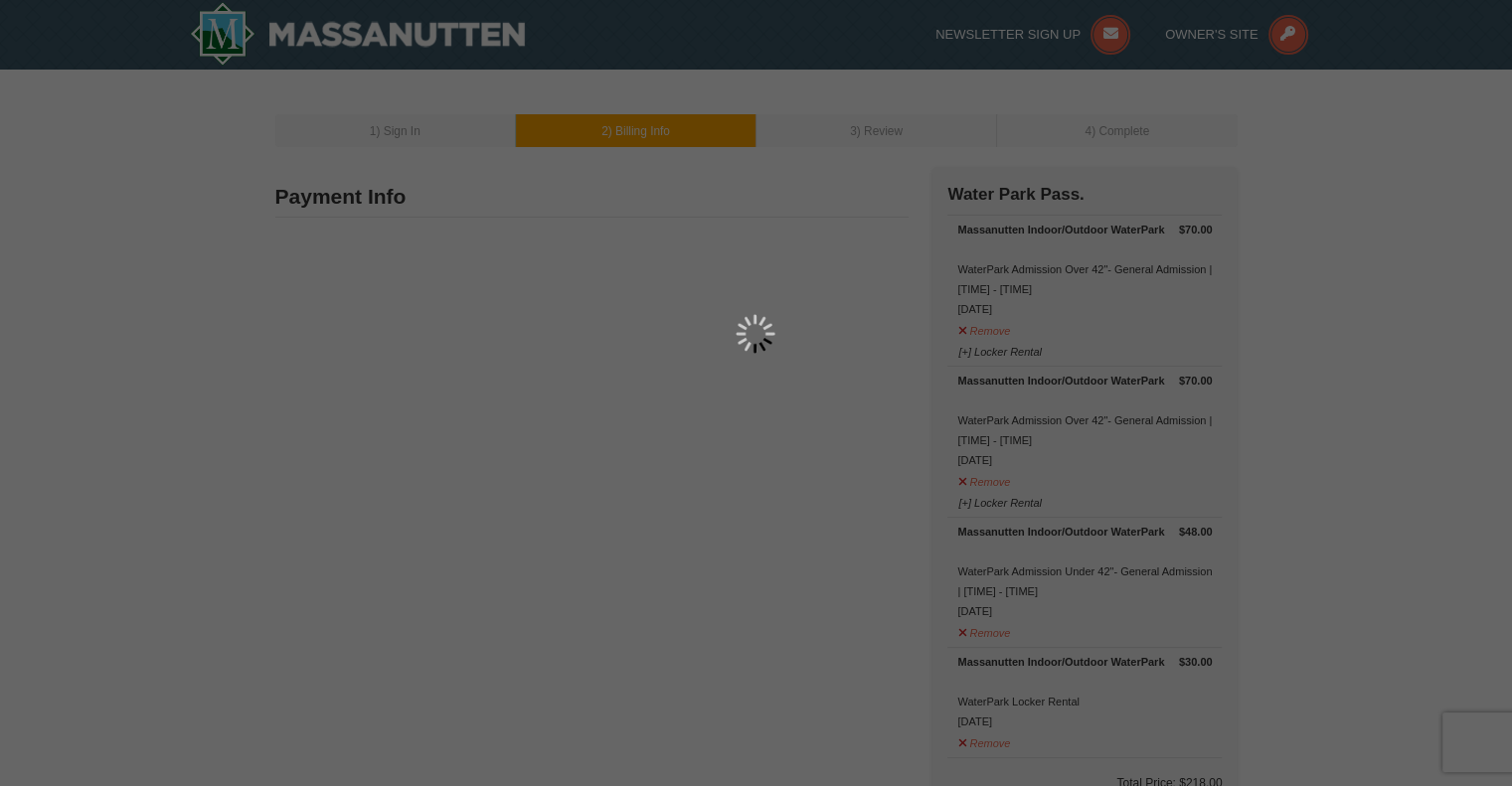 type on "5032" 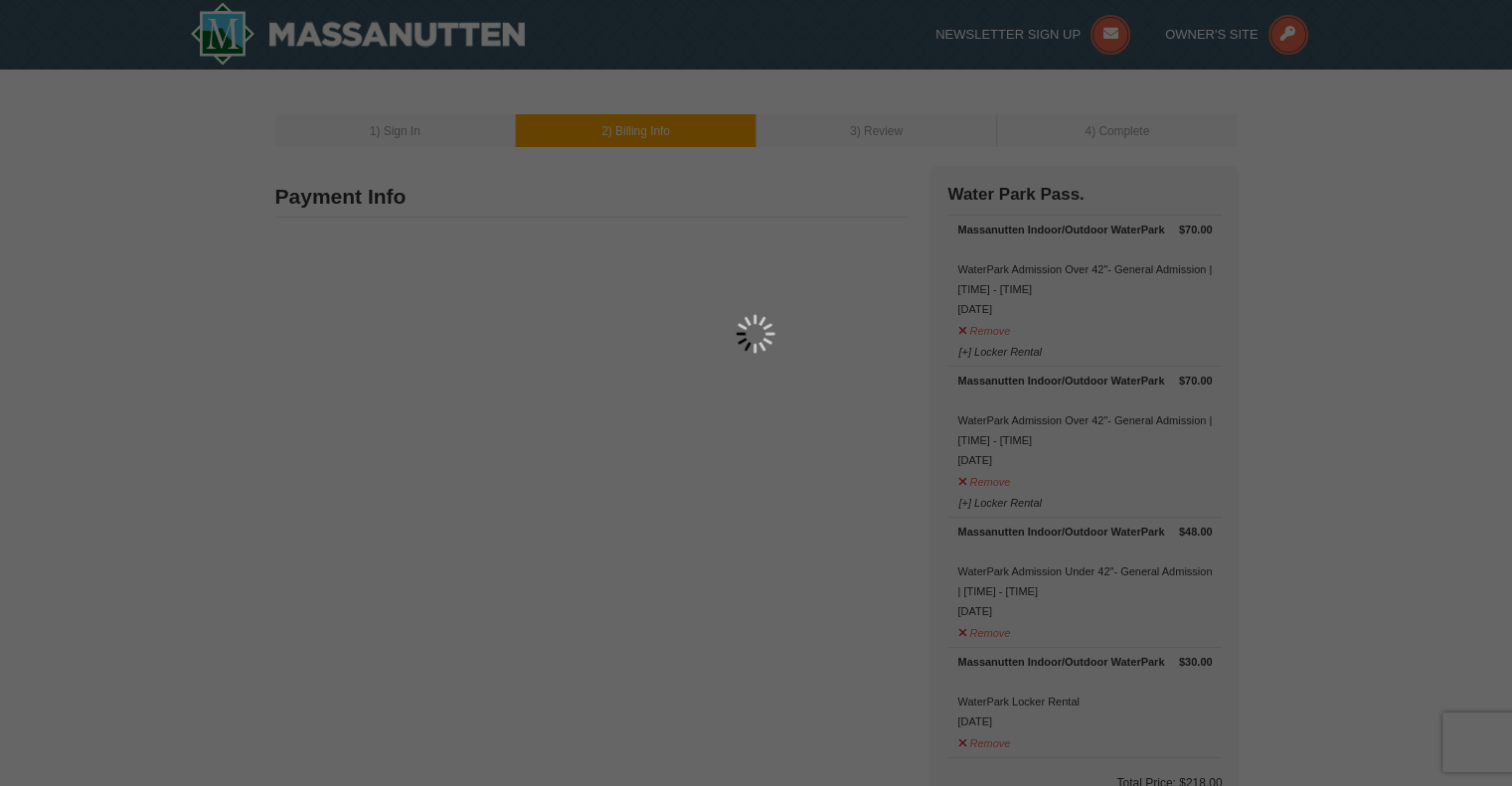 type on "yogibear2@comcast.net" 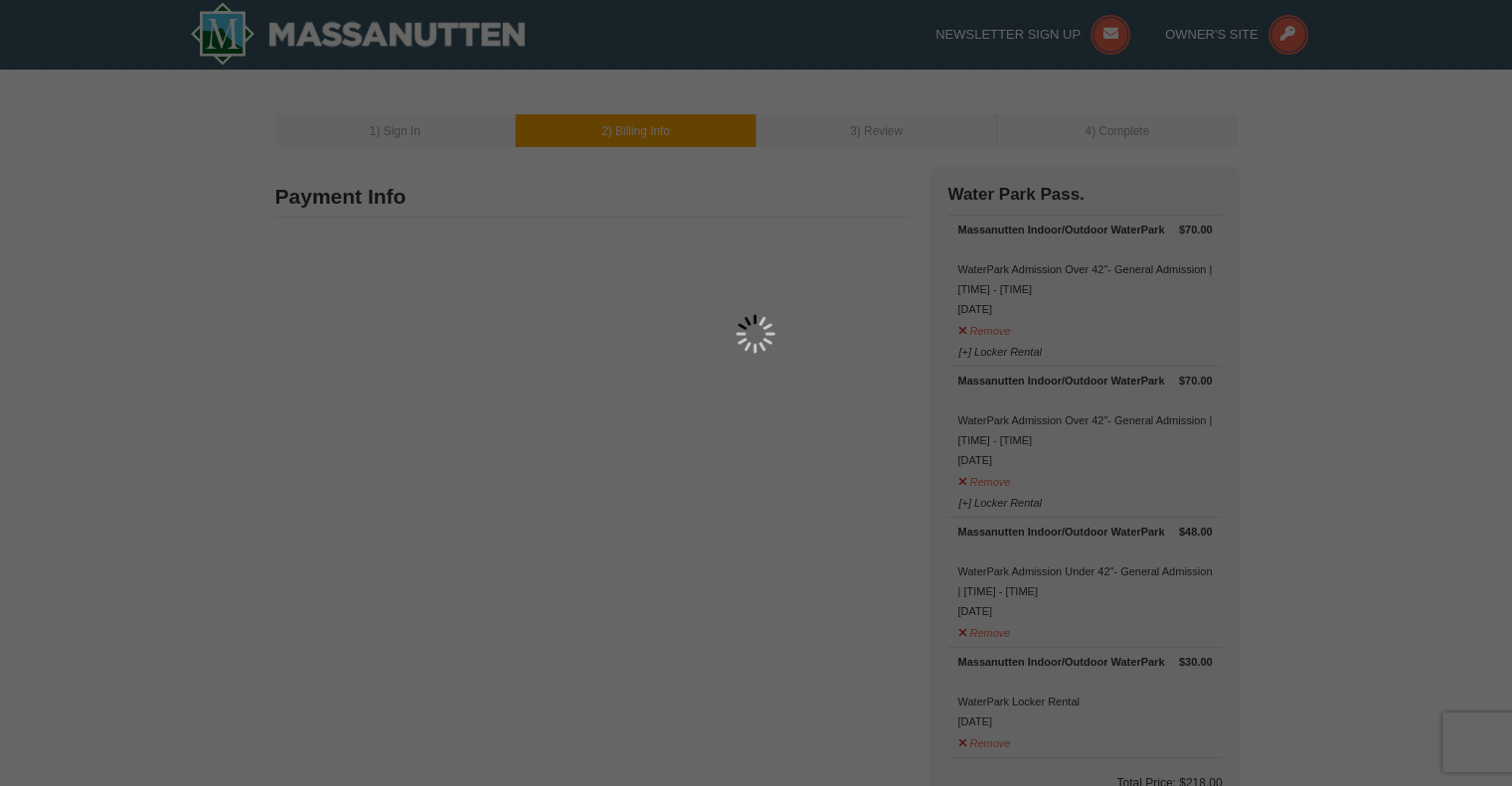 select on "NJ" 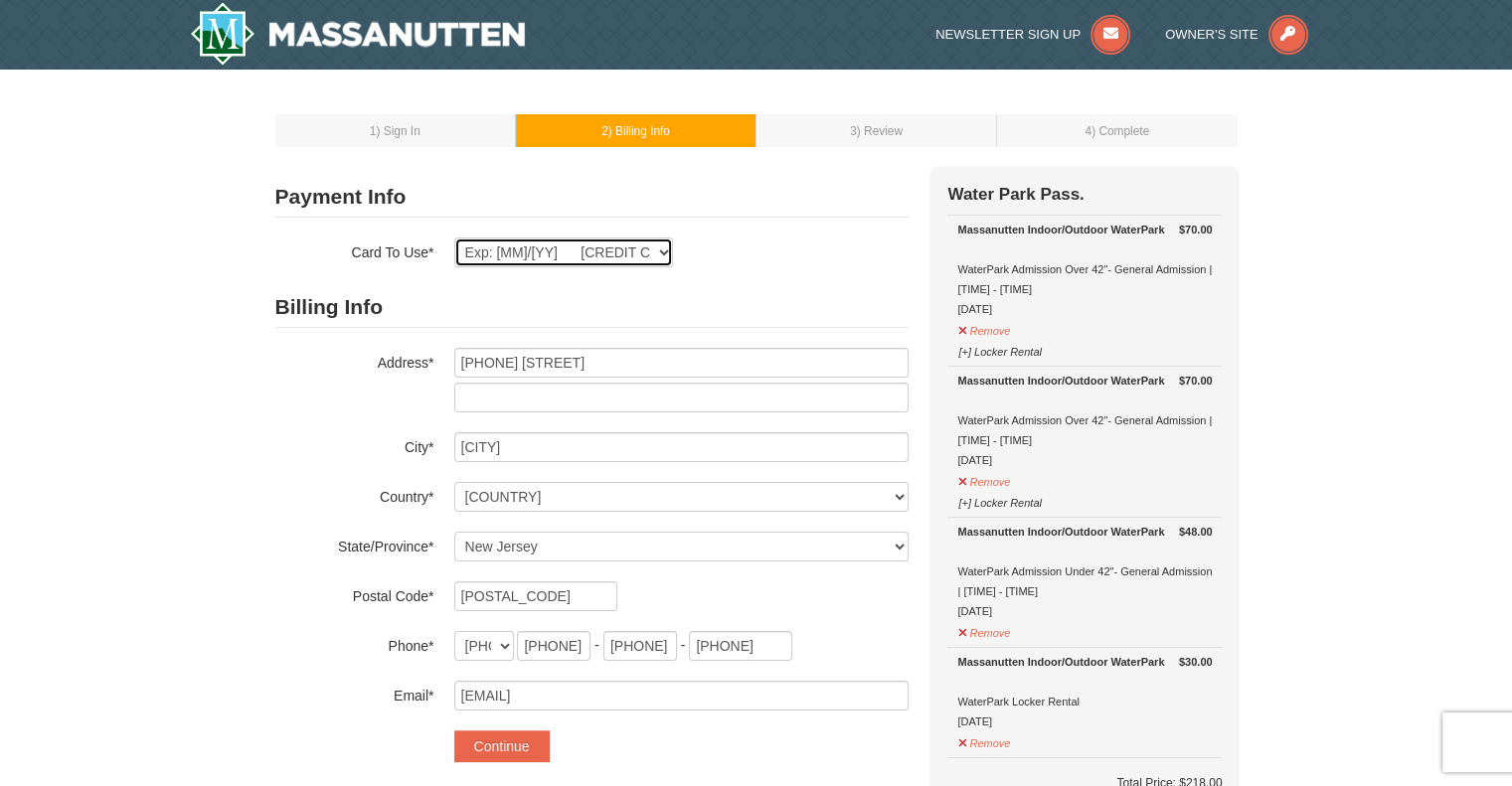 click on "Exp: 03/28      AX-XXXX New Card" at bounding box center [564, 252] 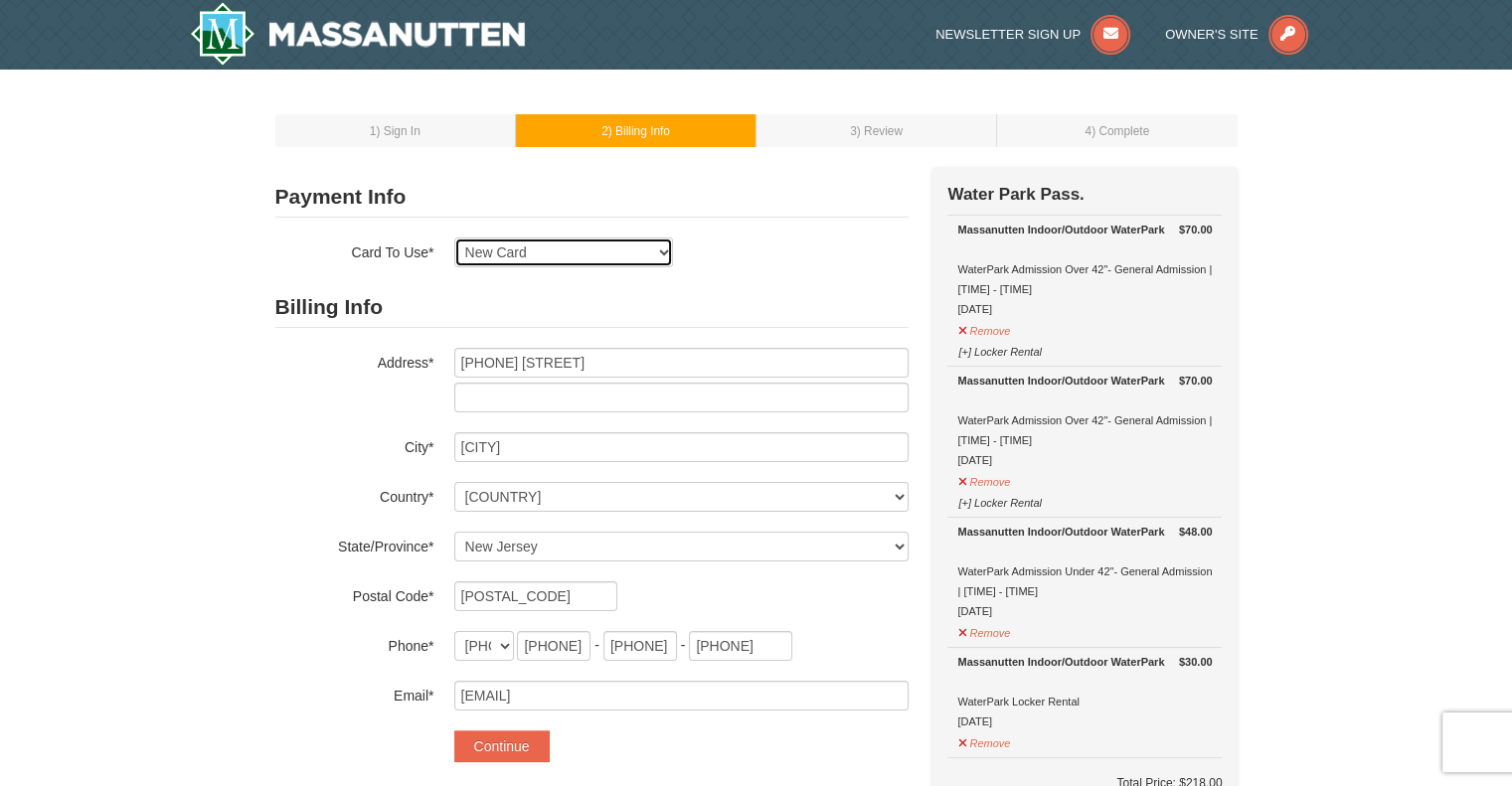 click on "Exp: 03/28      AX-XXXX New Card" at bounding box center [564, 252] 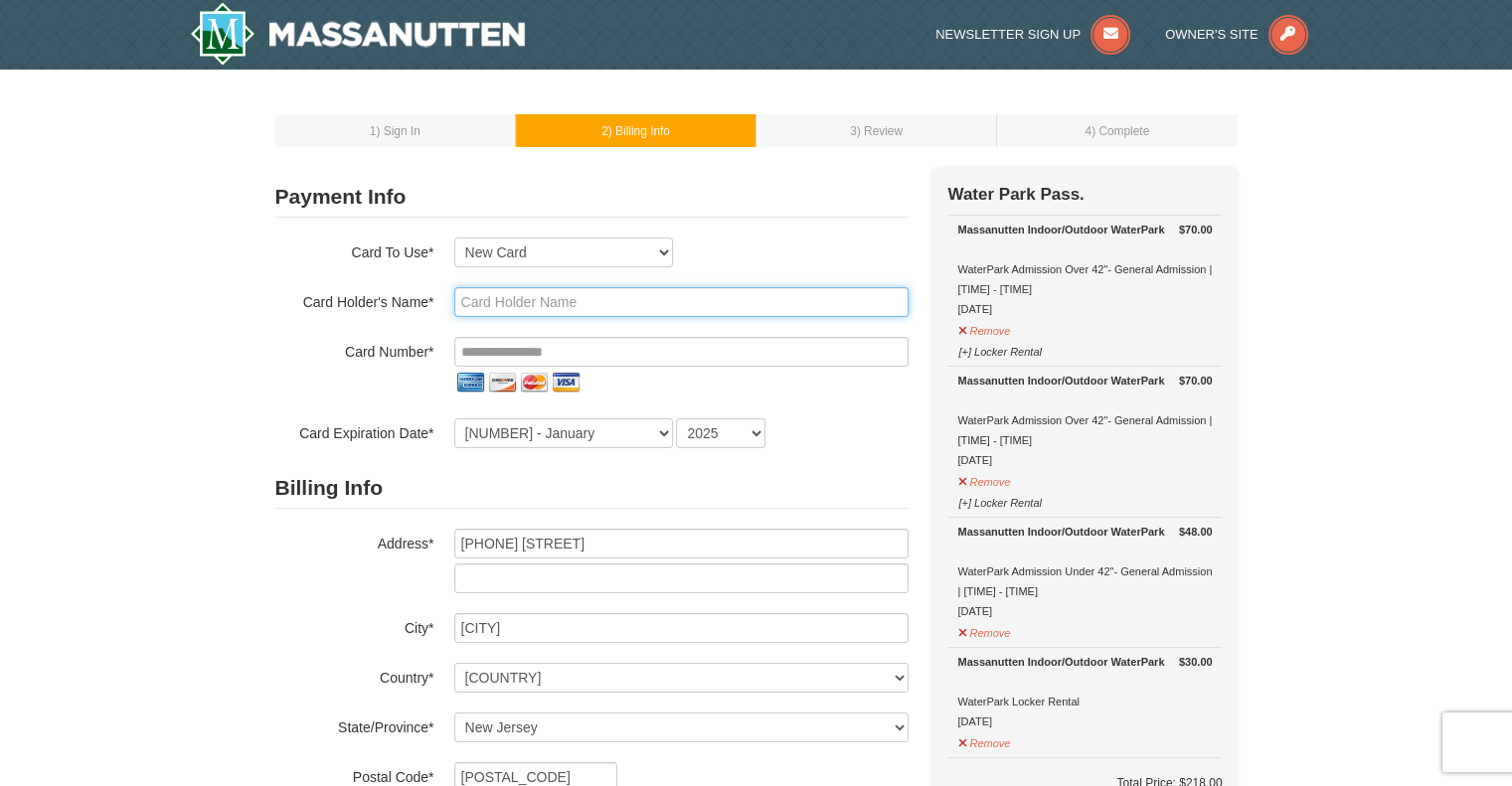 click at bounding box center [681, 302] 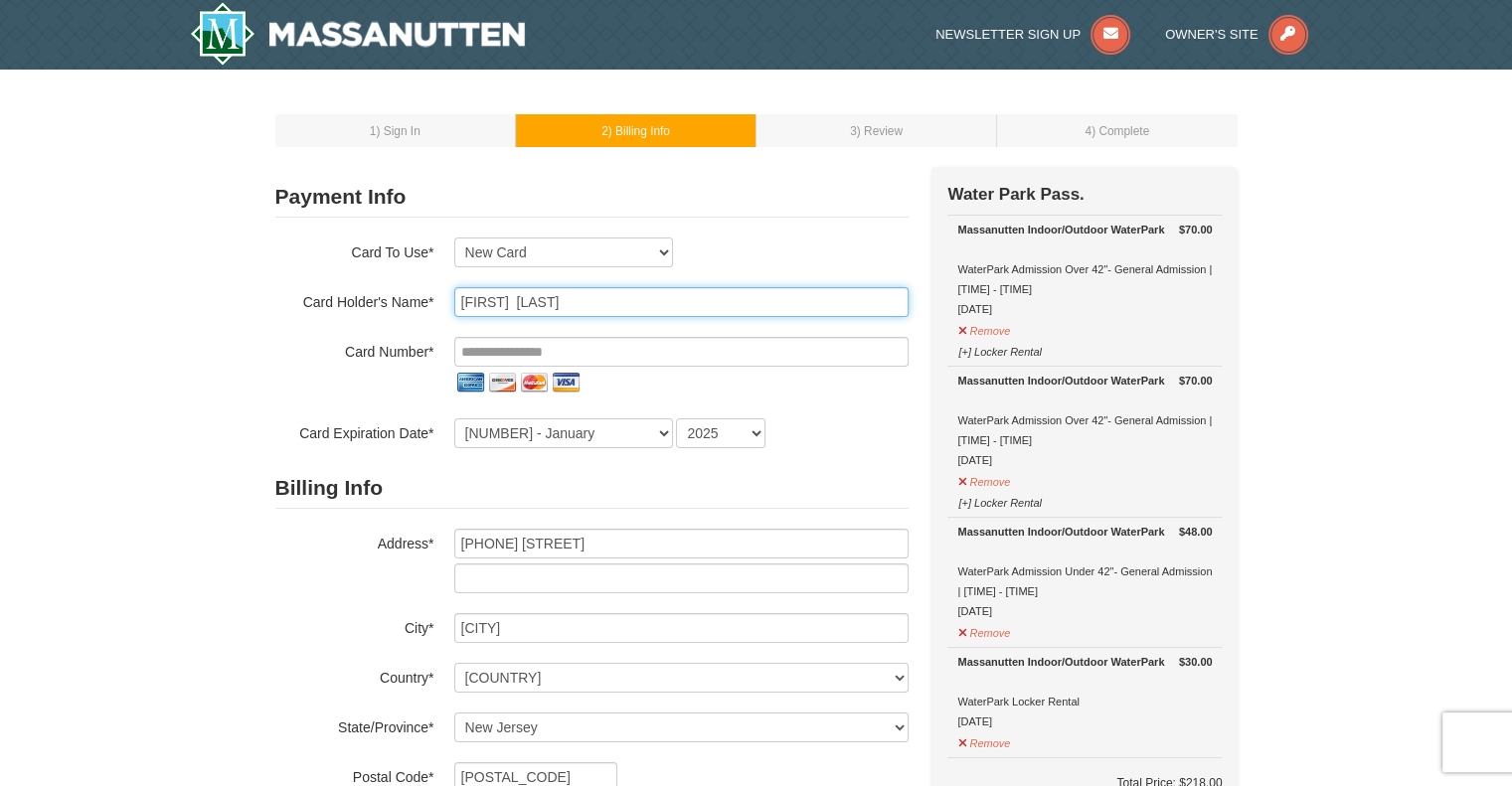 type on "Michael  Webb" 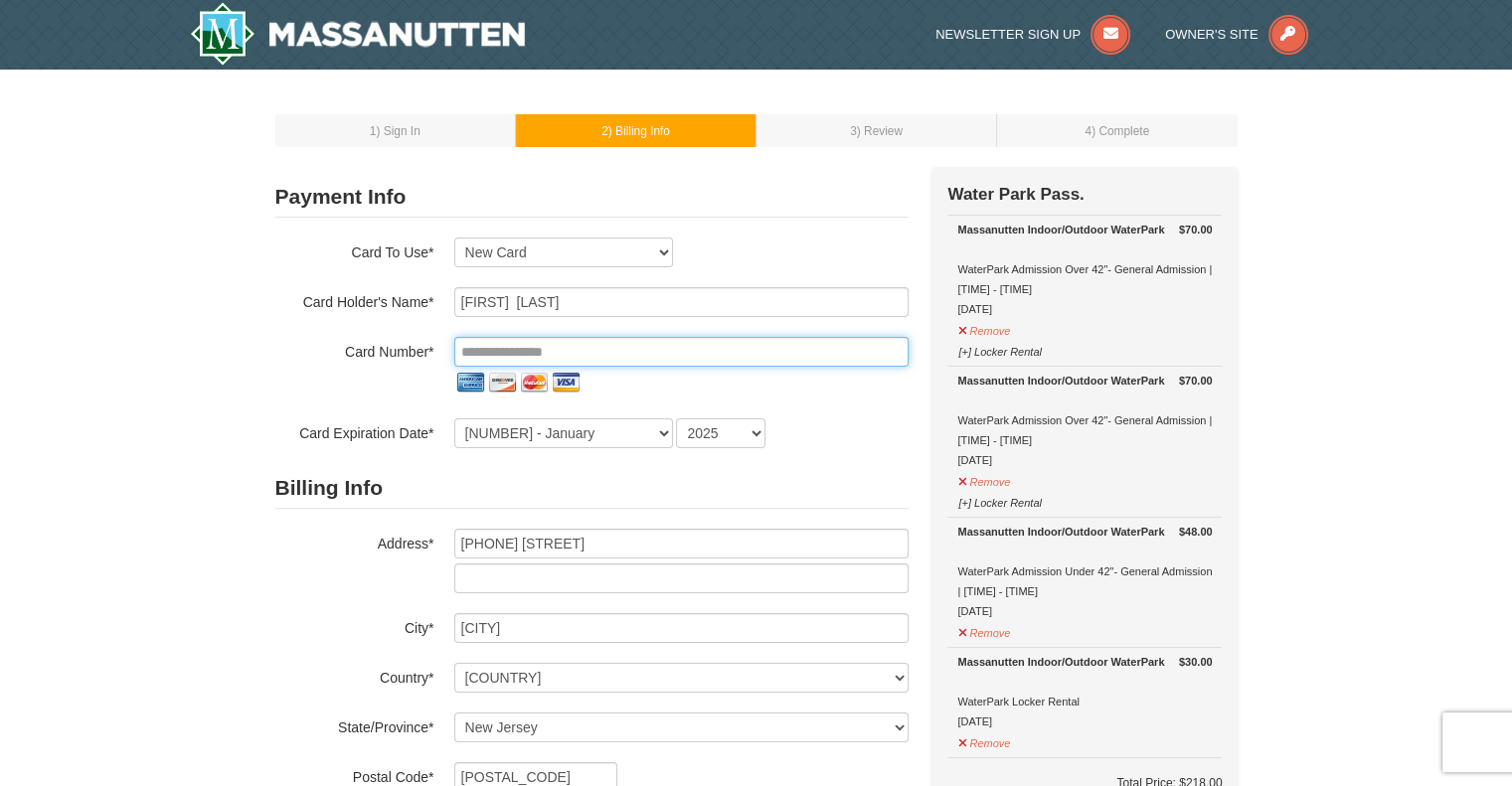 click at bounding box center [681, 352] 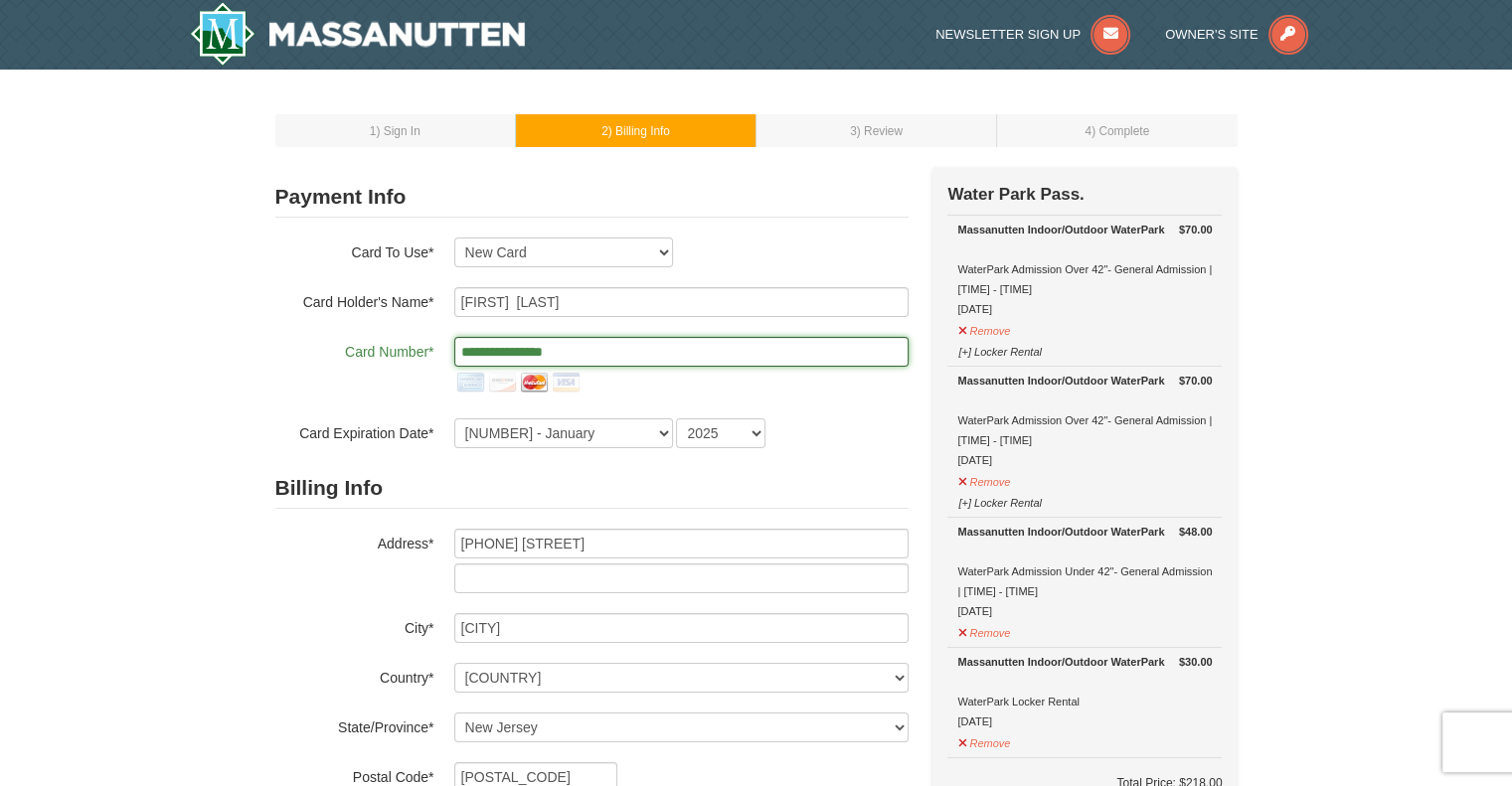 type on "**********" 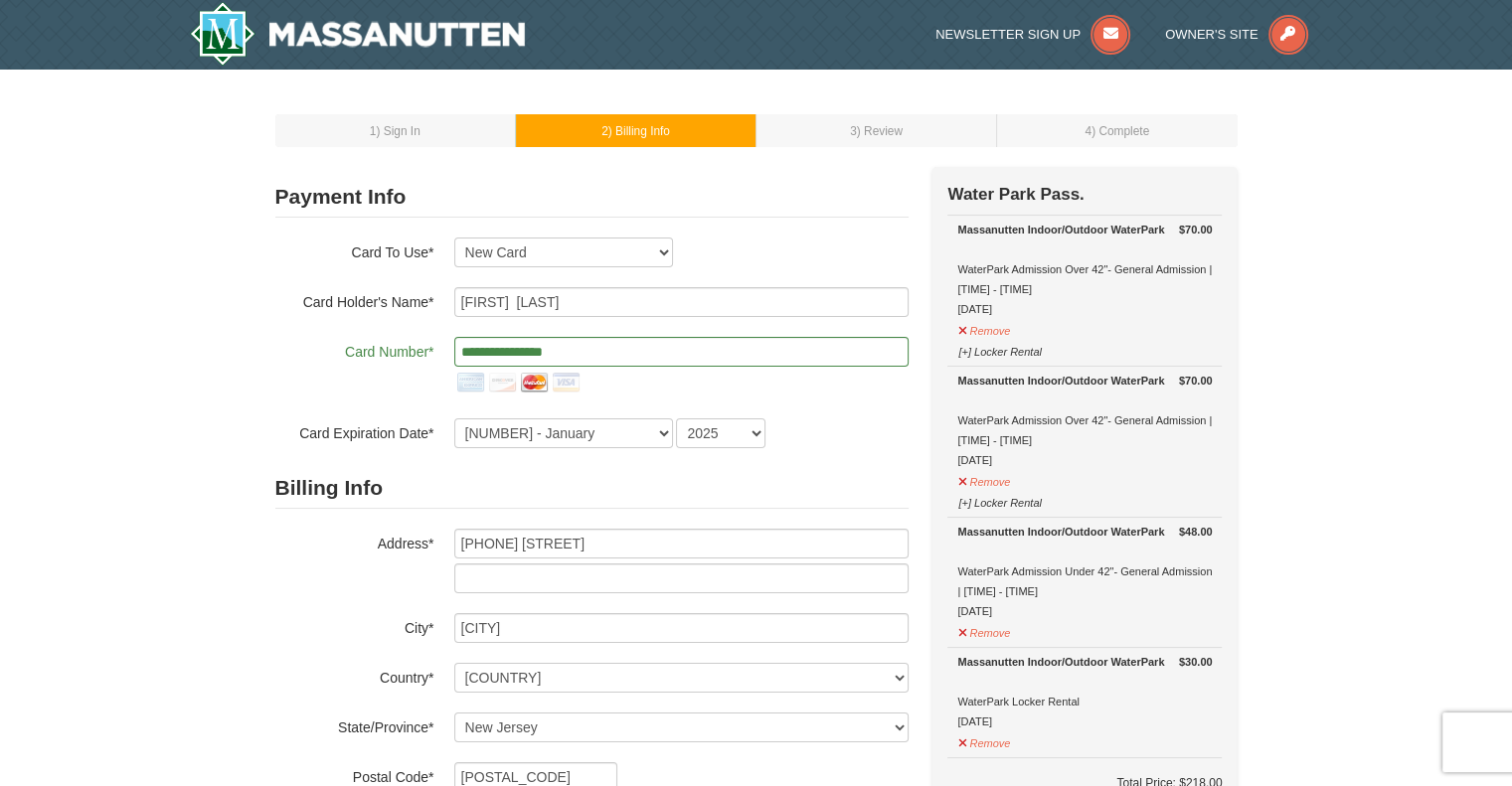 click on "1
) Sign In
2
) Billing Info
3
) Review
) Complete
×" at bounding box center (756, 805) 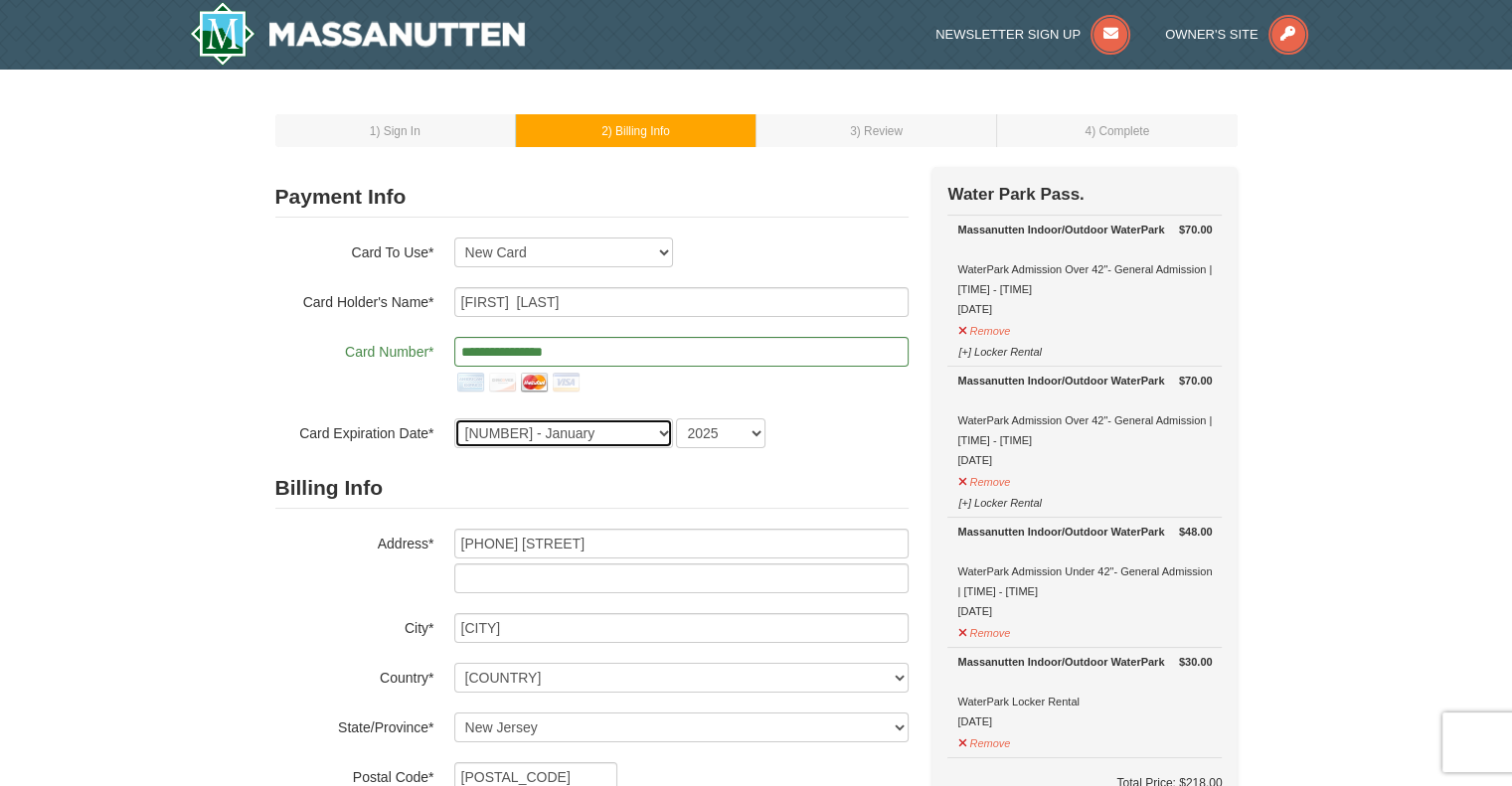 click on "1 - January 2 - February 3 - March 4 - April 5 - May 6 - June 7 - July 8 - August 9 - September 10 - October 11 - November 12 - December" at bounding box center (564, 433) 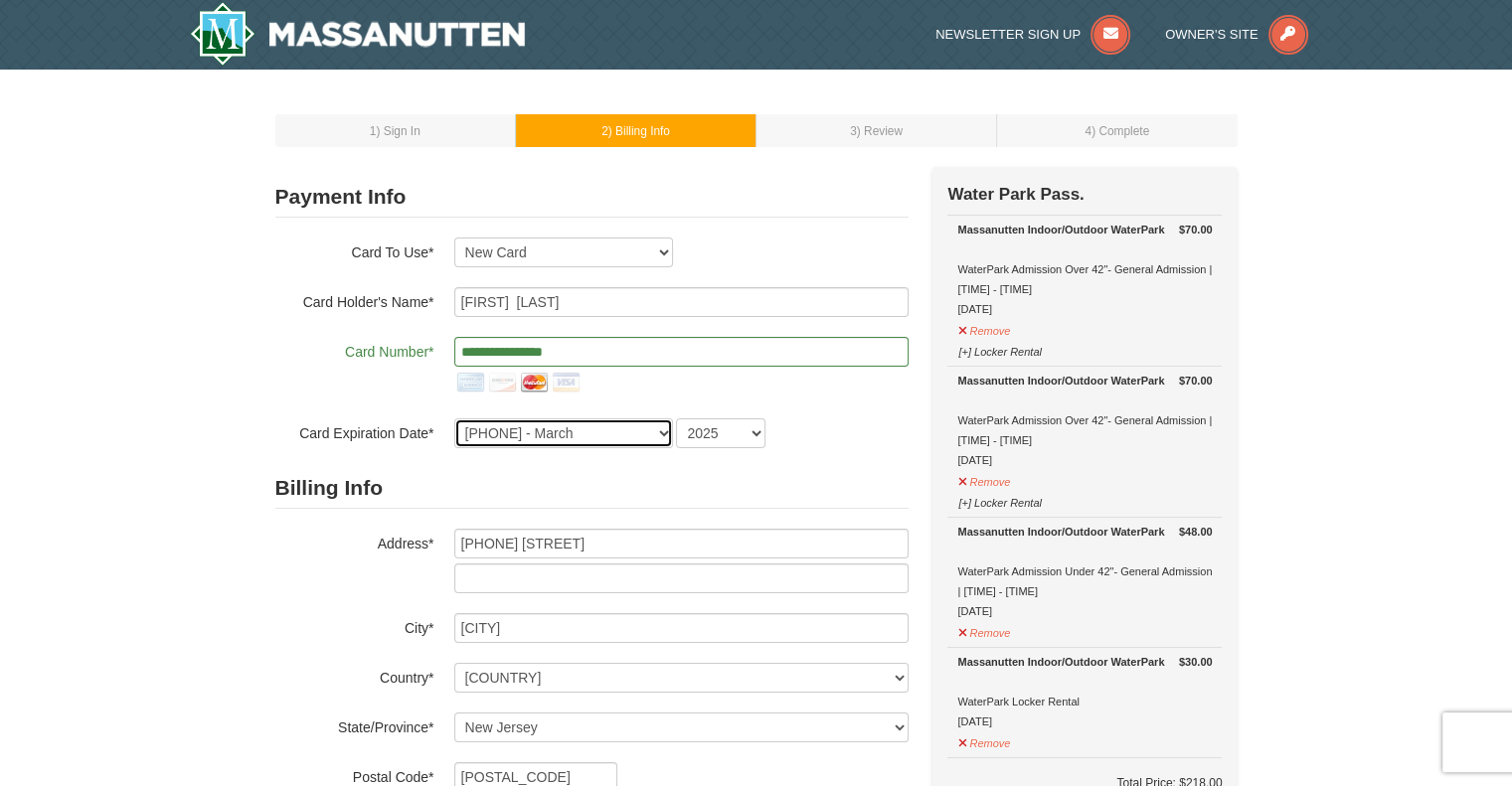 click on "1 - January 2 - February 3 - March 4 - April 5 - May 6 - June 7 - July 8 - August 9 - September 10 - October 11 - November 12 - December" at bounding box center (564, 433) 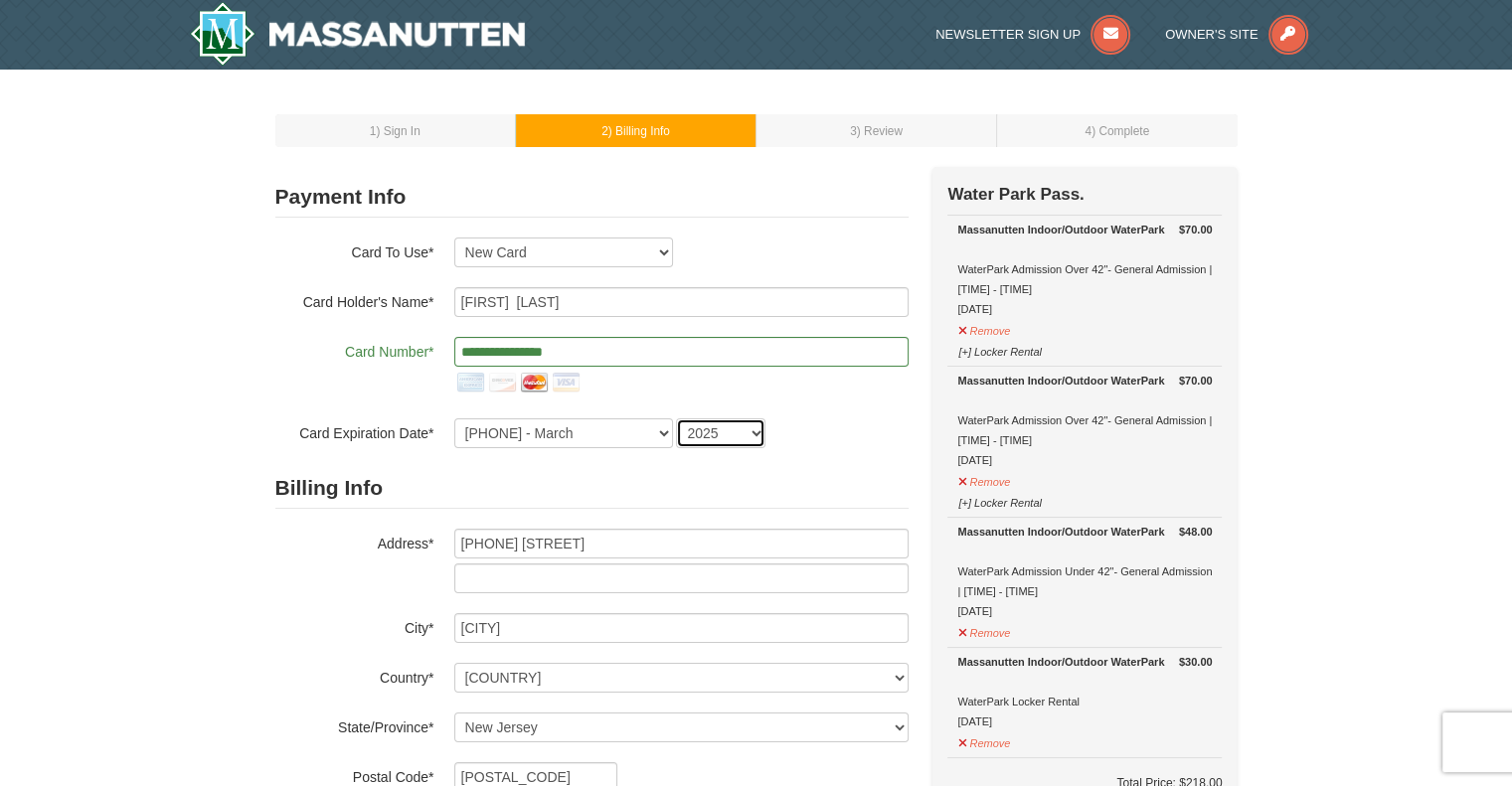 click on "2025 2026 2027 2028 2029 2030 2031 2032 2033 2034" at bounding box center [721, 433] 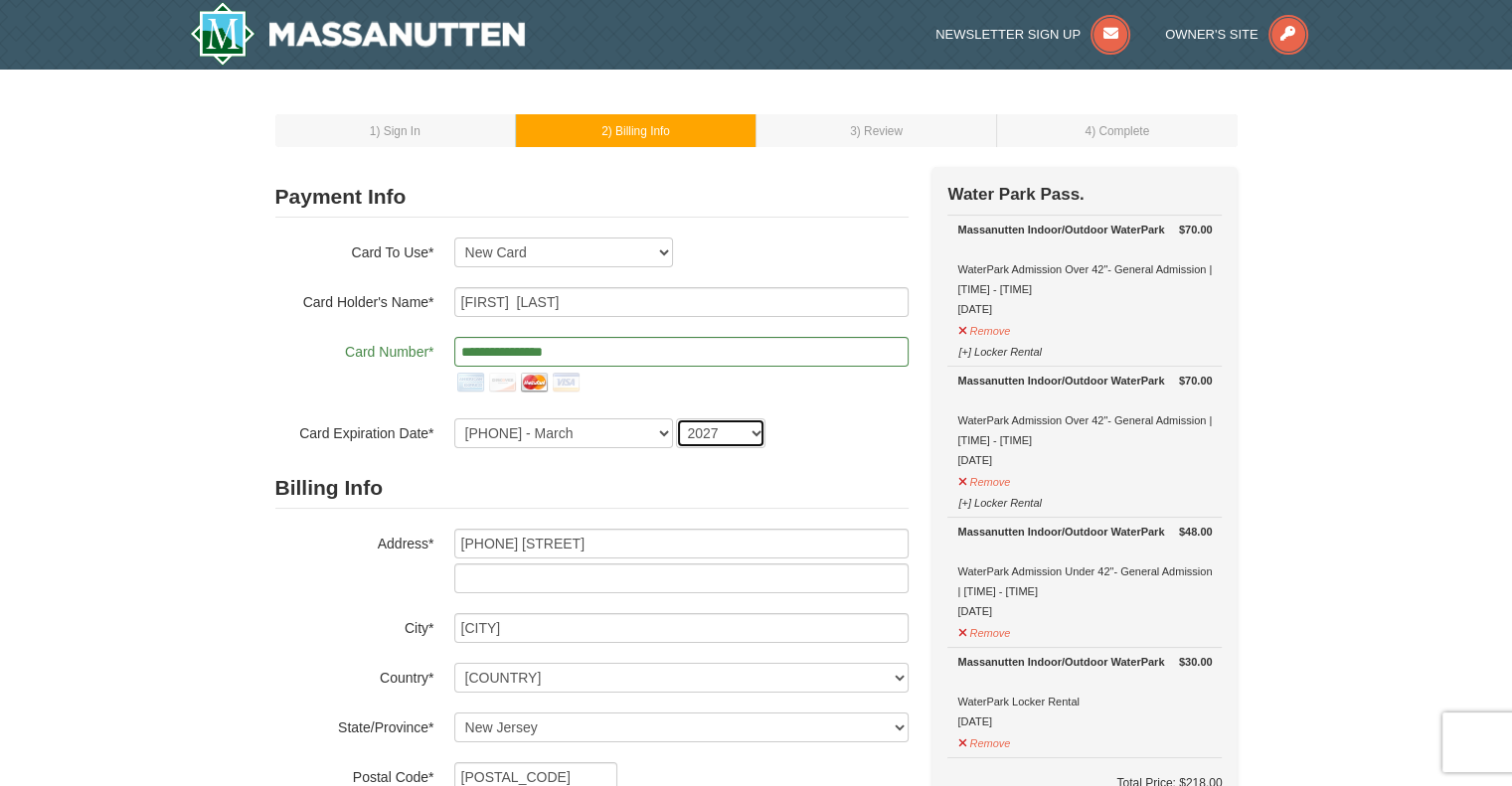 click on "2025 2026 2027 2028 2029 2030 2031 2032 2033 2034" at bounding box center (721, 433) 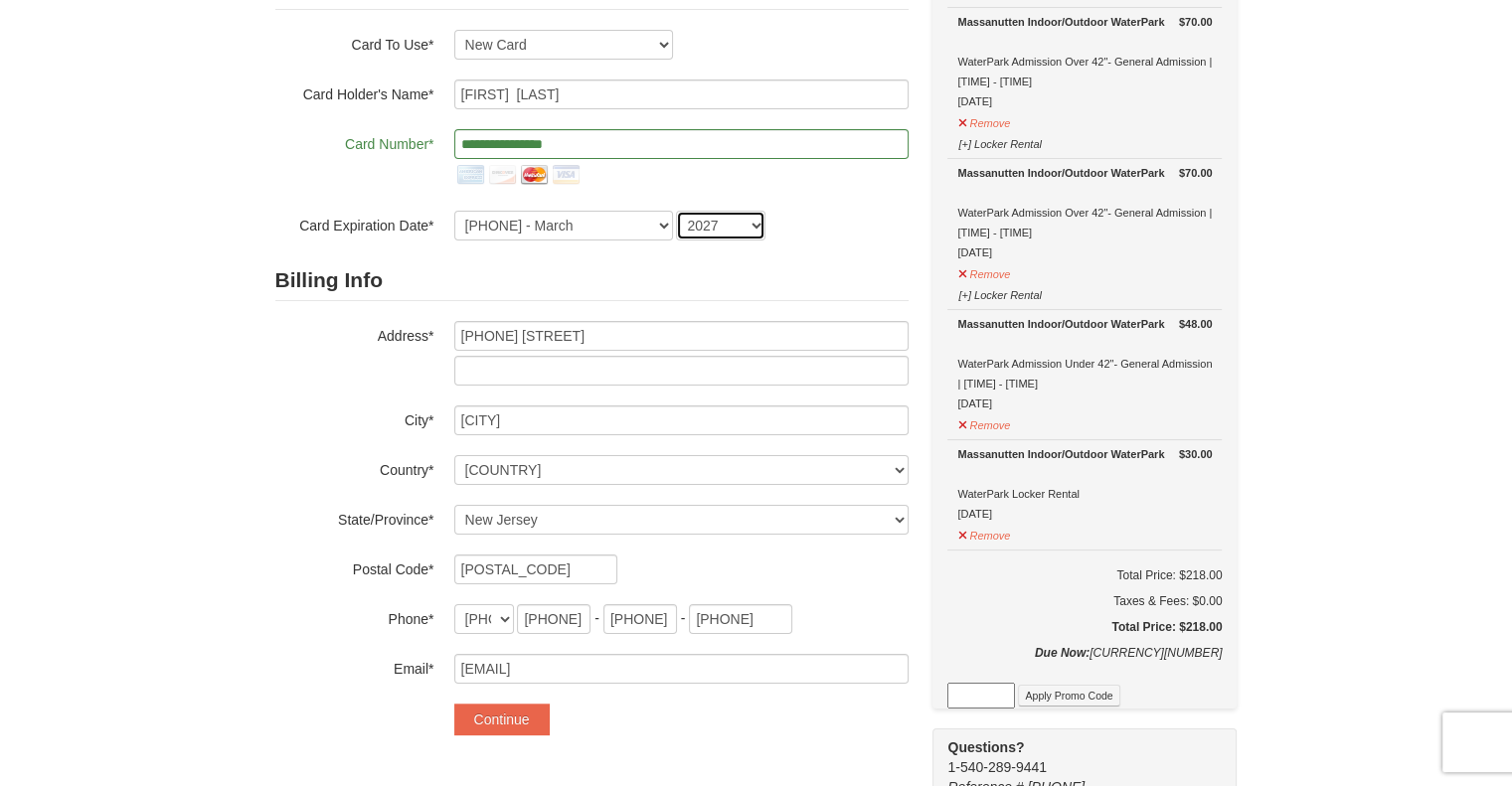 scroll, scrollTop: 298, scrollLeft: 0, axis: vertical 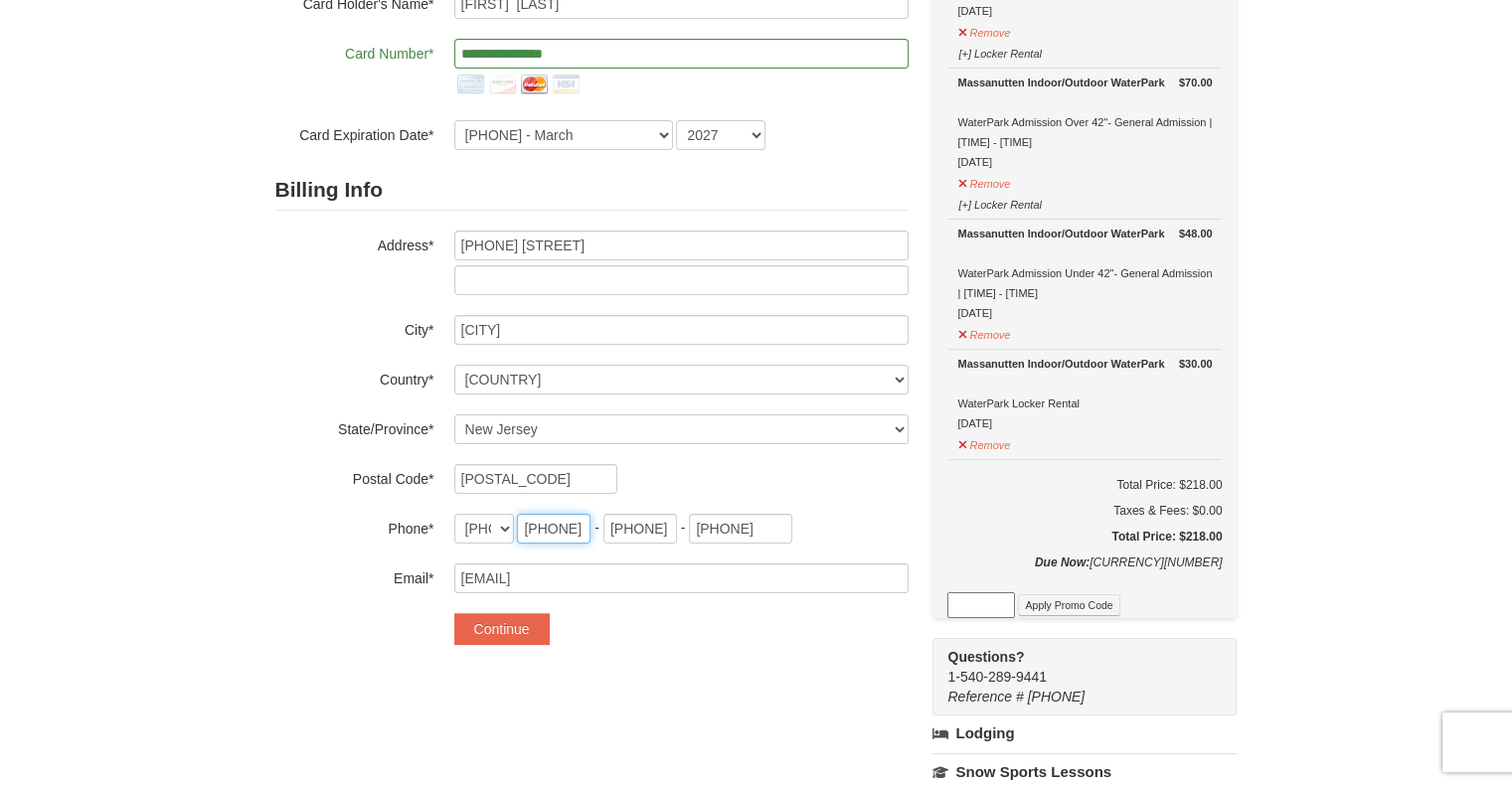 drag, startPoint x: 551, startPoint y: 530, endPoint x: 520, endPoint y: 530, distance: 31 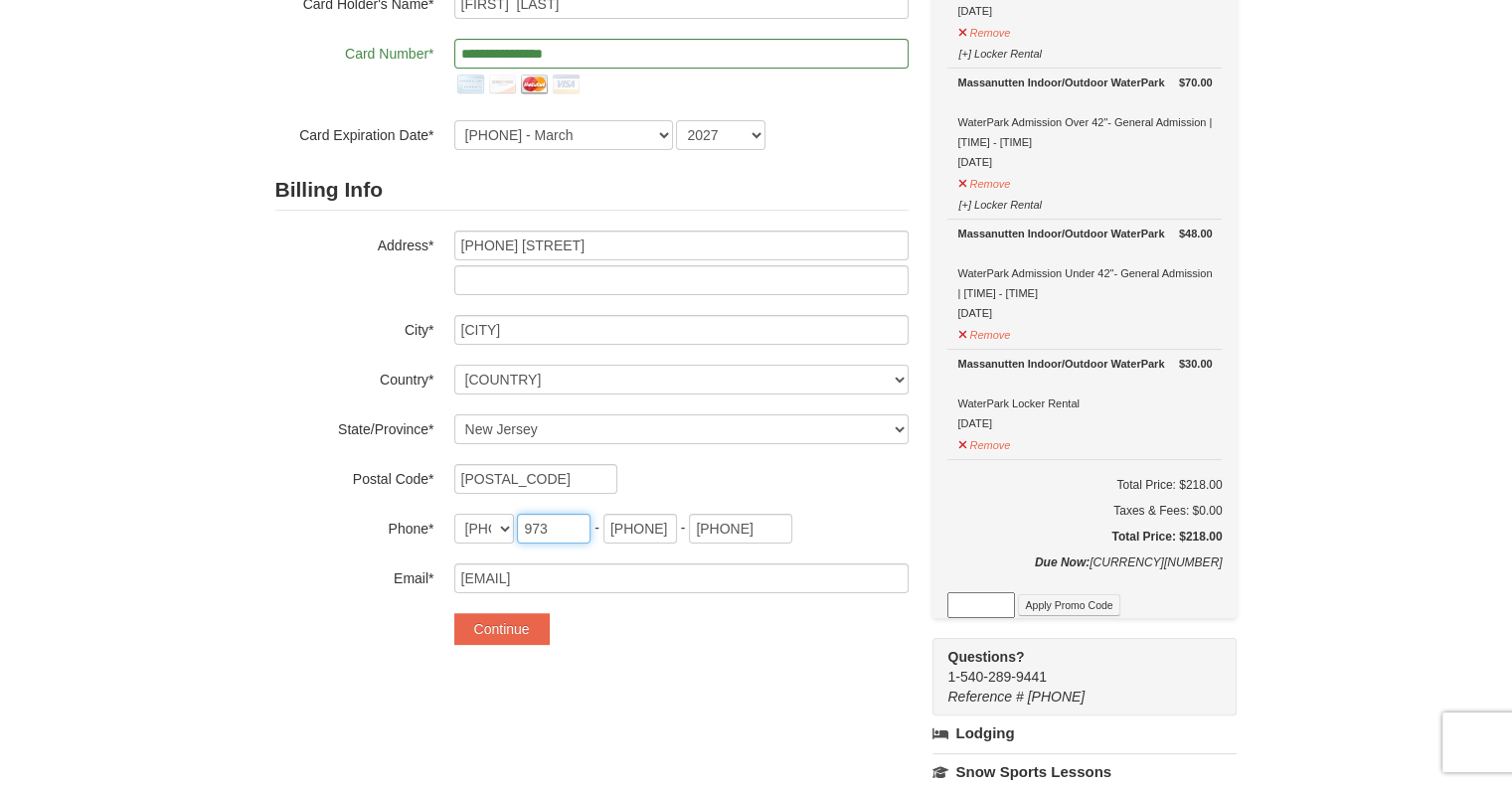 type on "973" 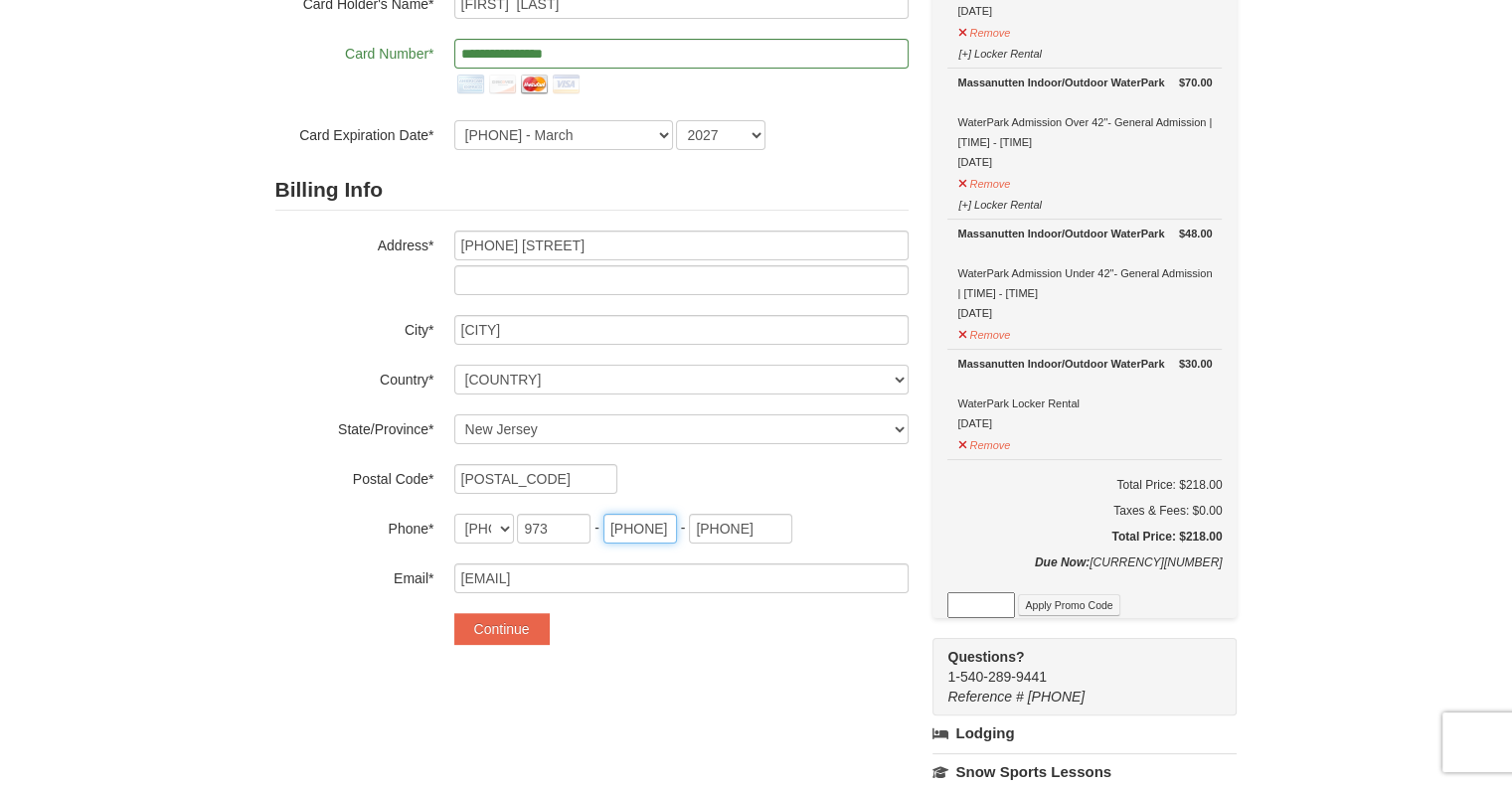 click on "310" at bounding box center (640, 529) 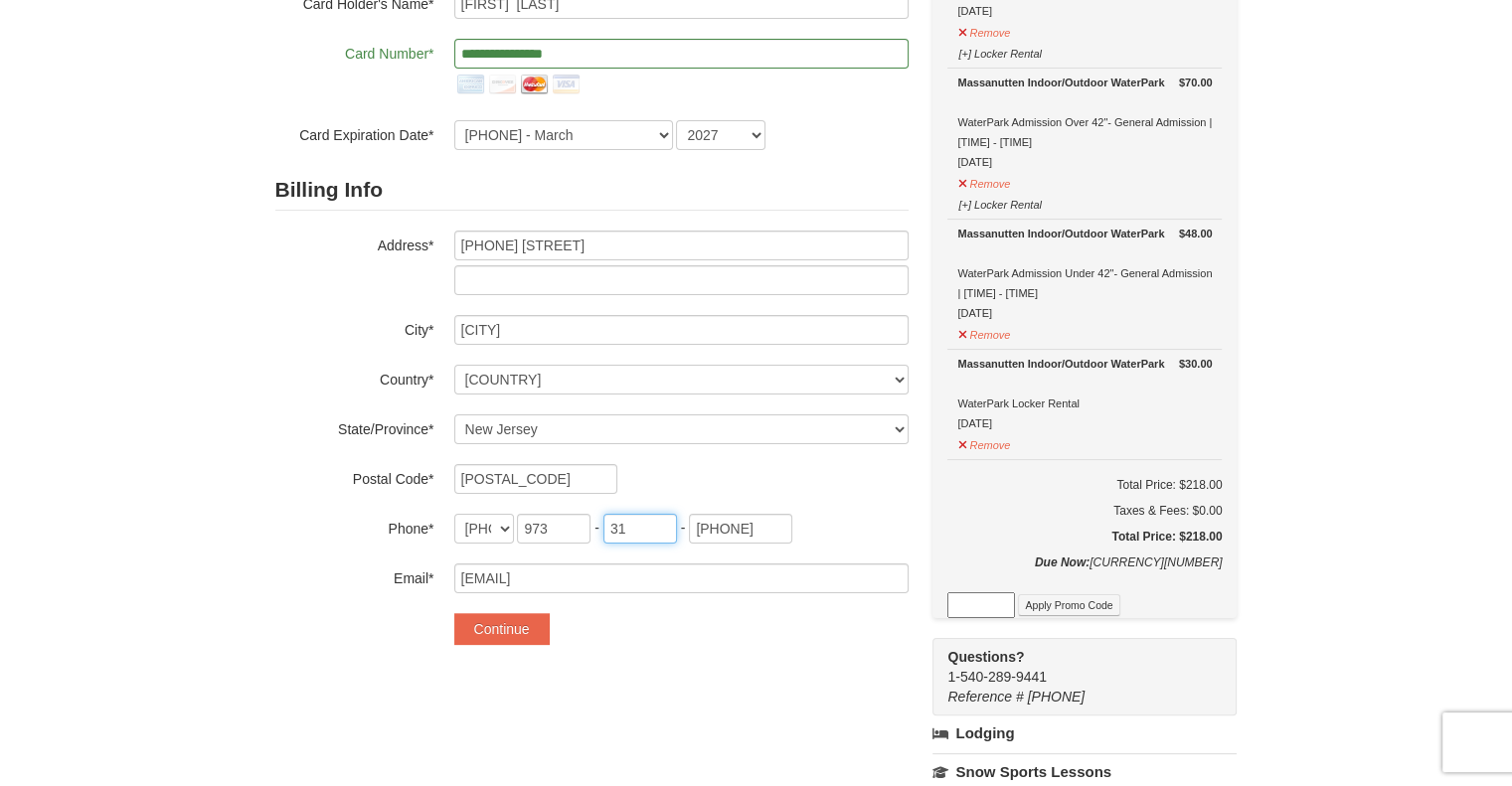 type on "3" 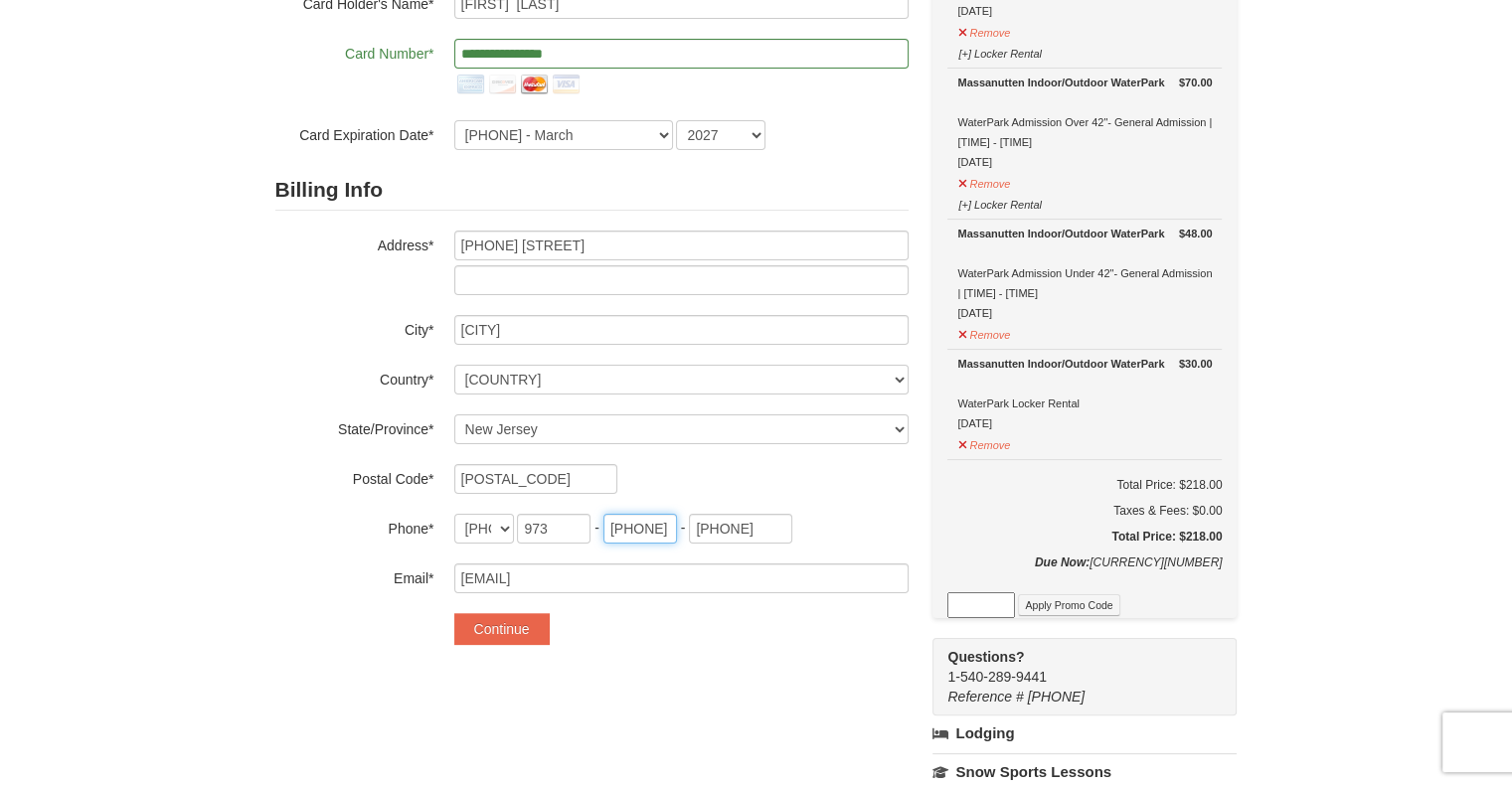 type on "727" 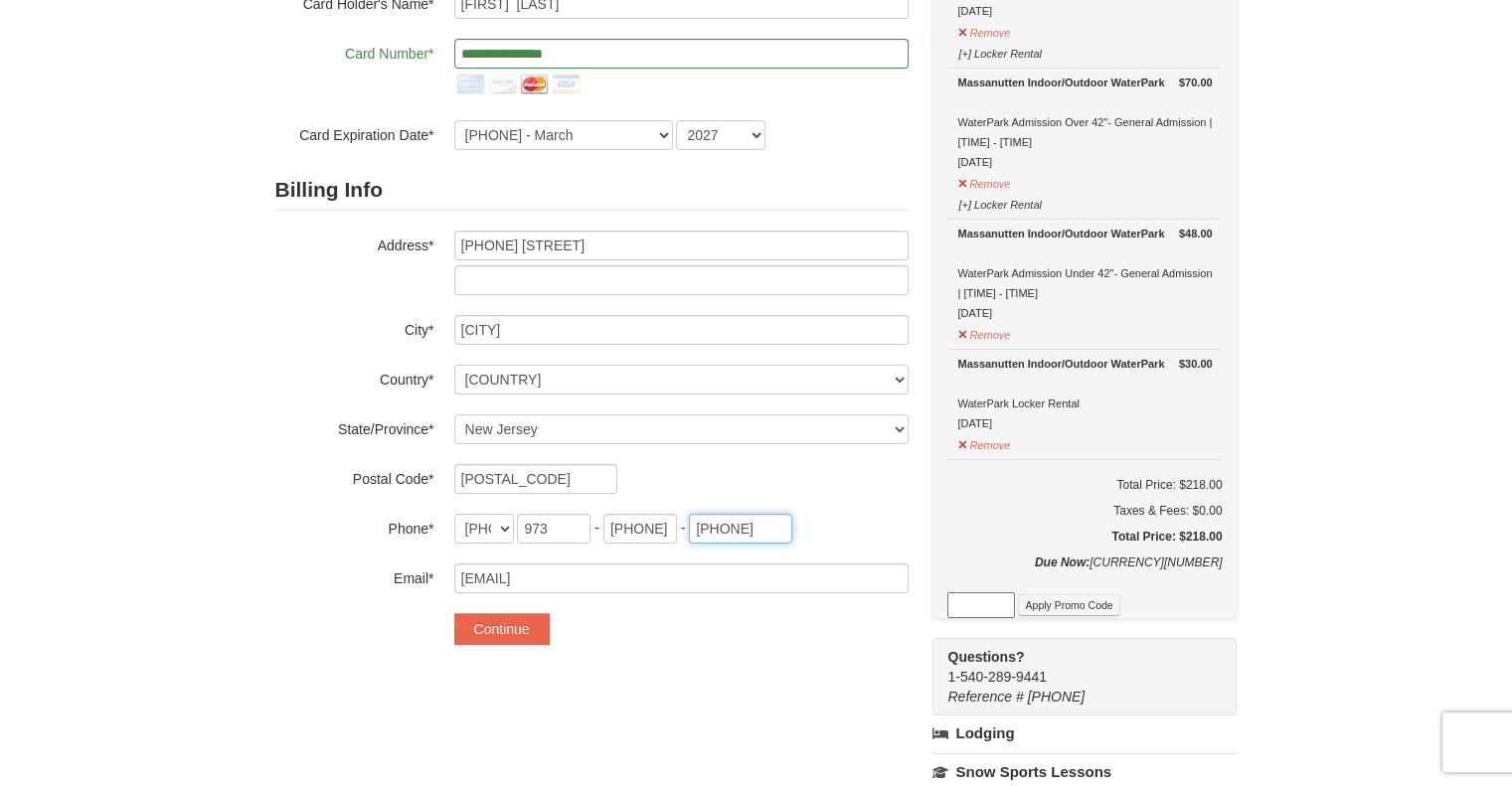 click on "5032" at bounding box center [741, 529] 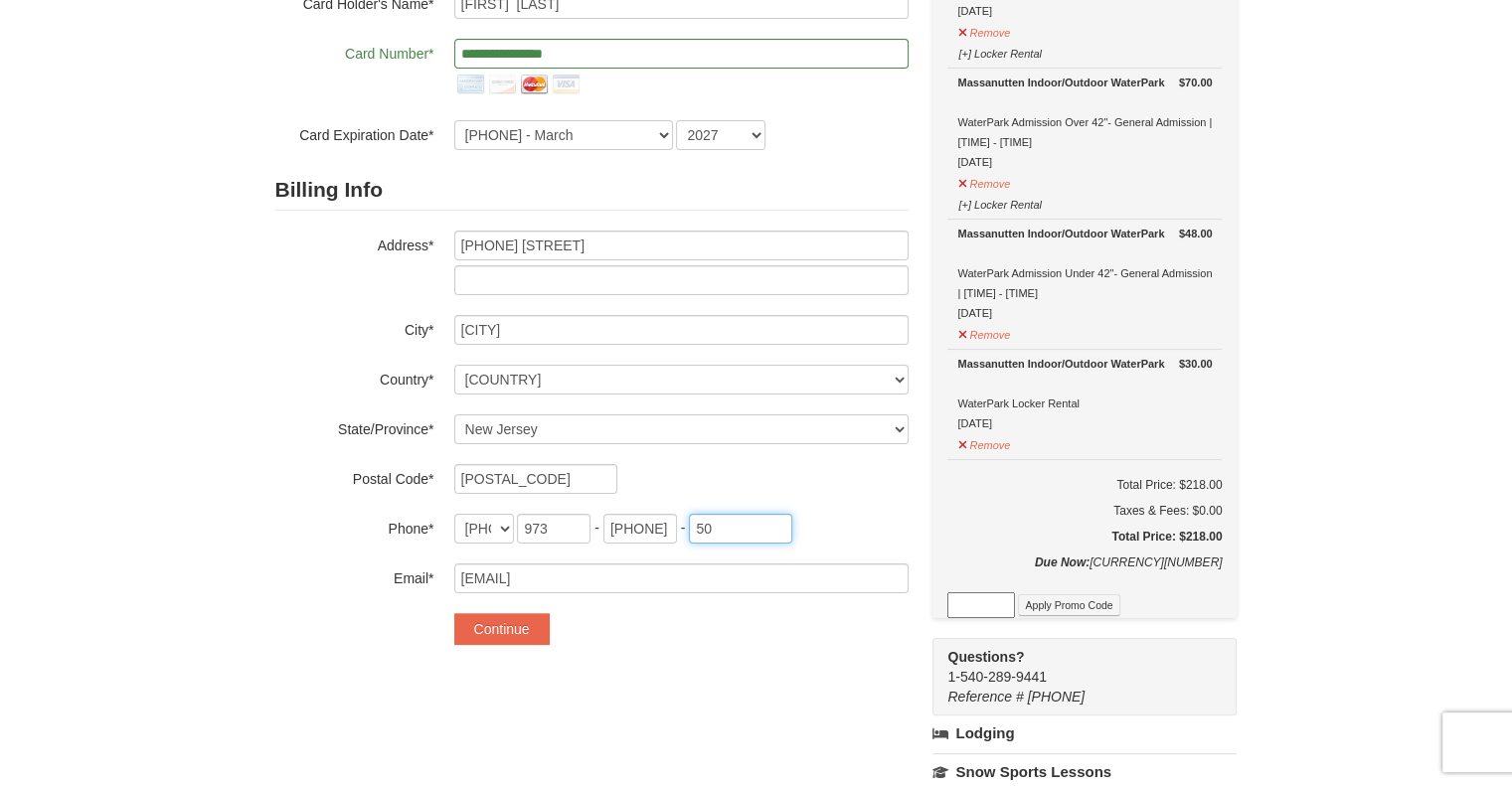 type on "5" 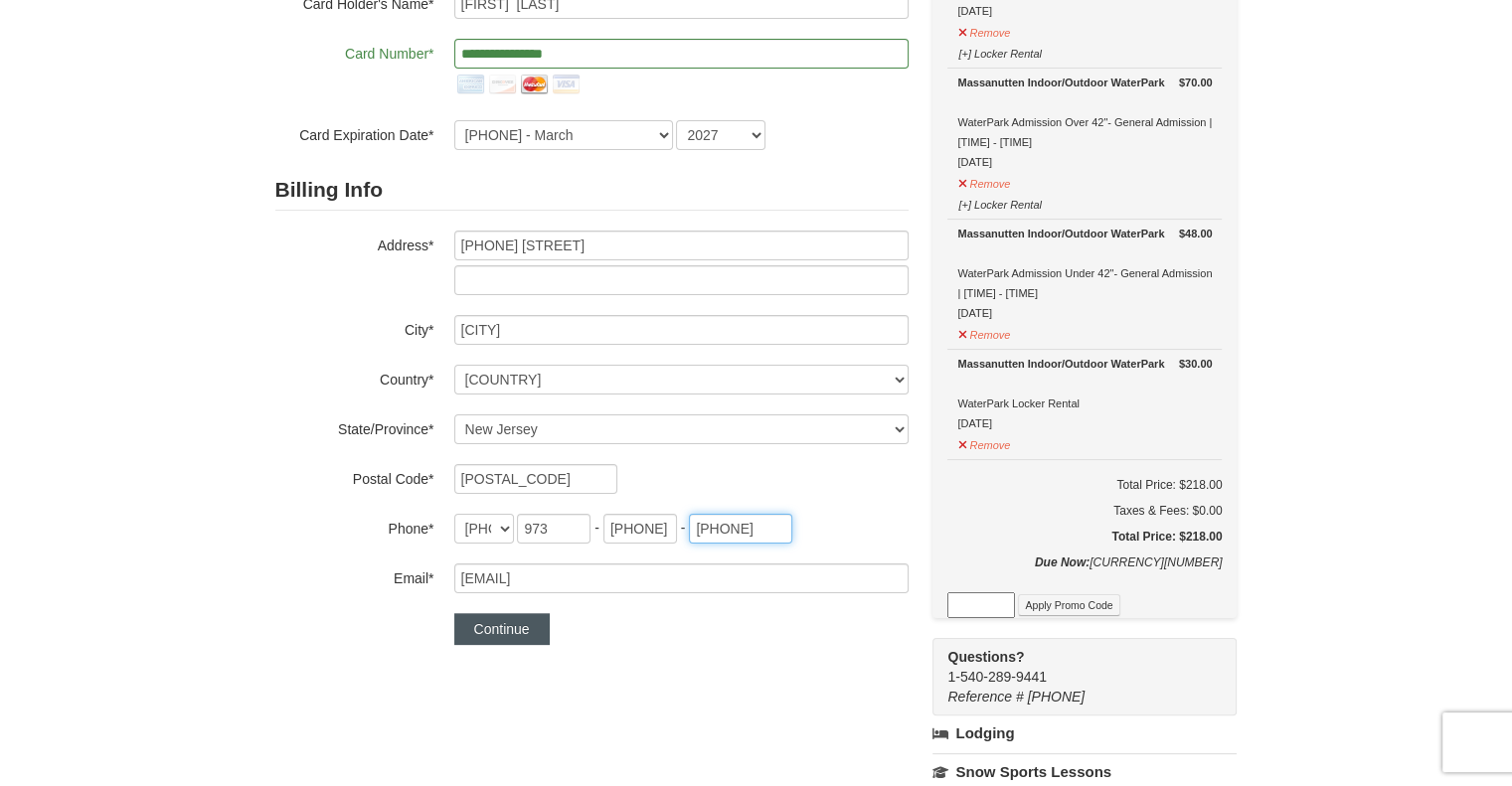 type on "7505" 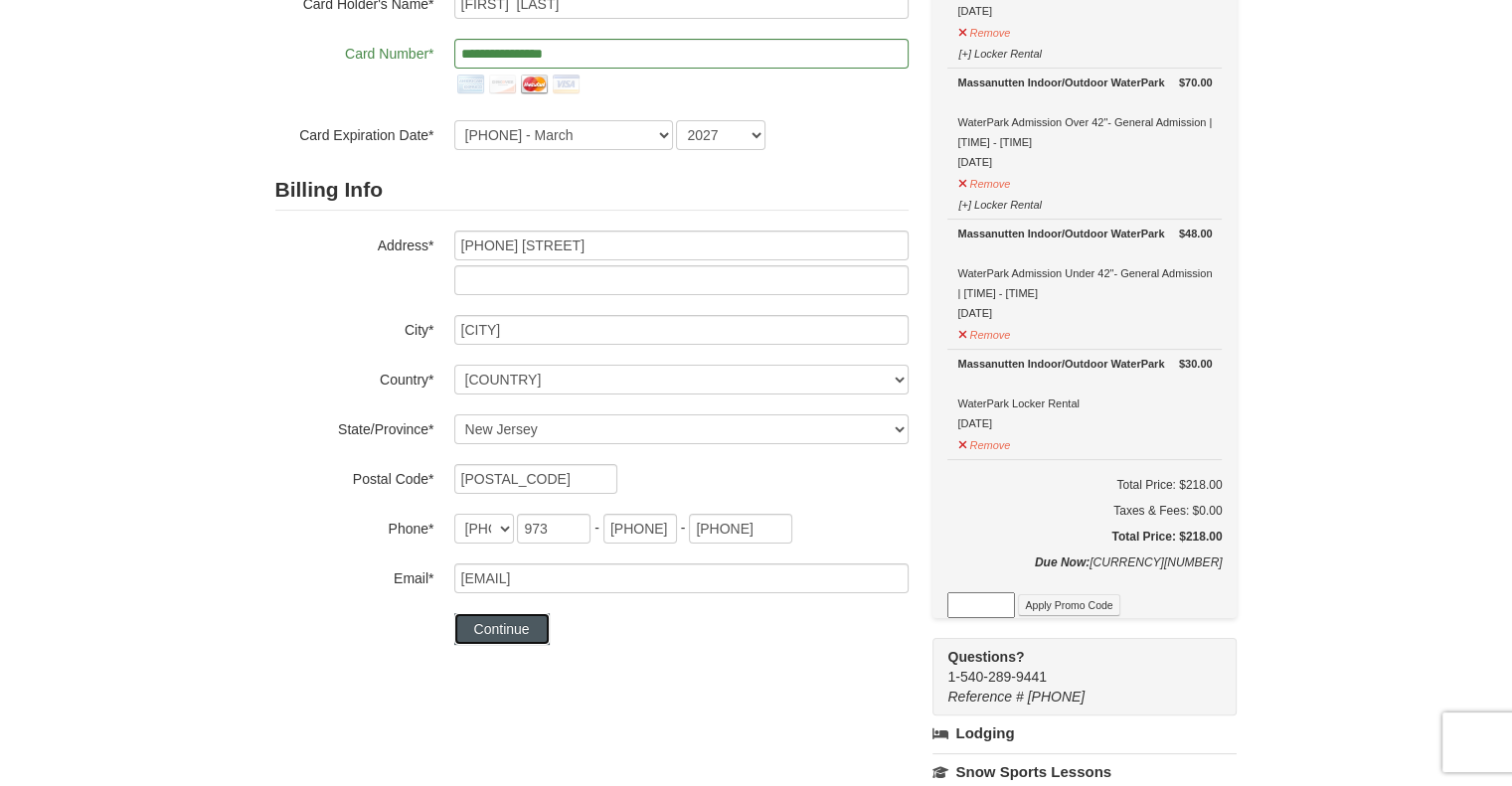 click on "Continue" at bounding box center (502, 629) 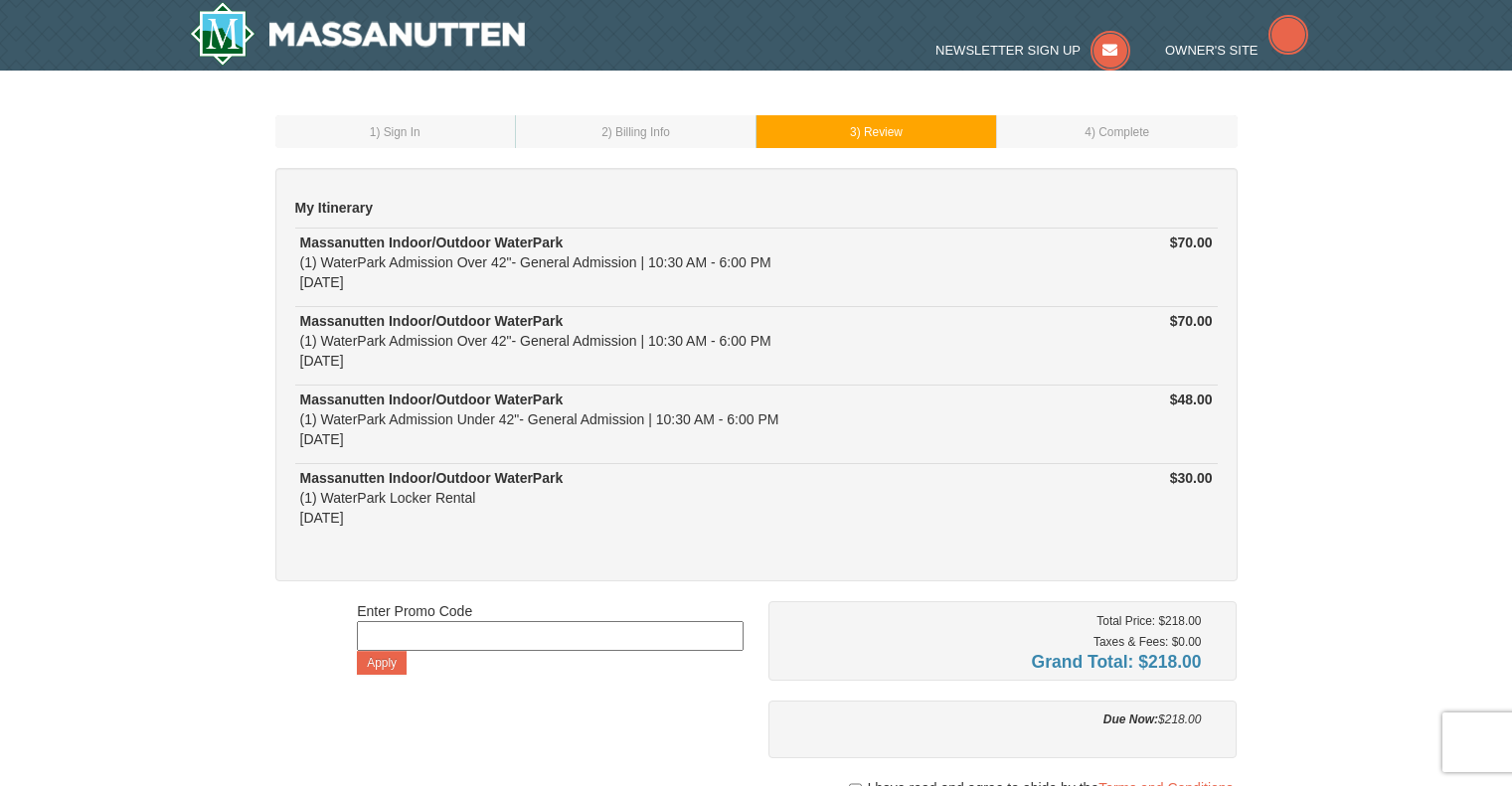 scroll, scrollTop: 0, scrollLeft: 0, axis: both 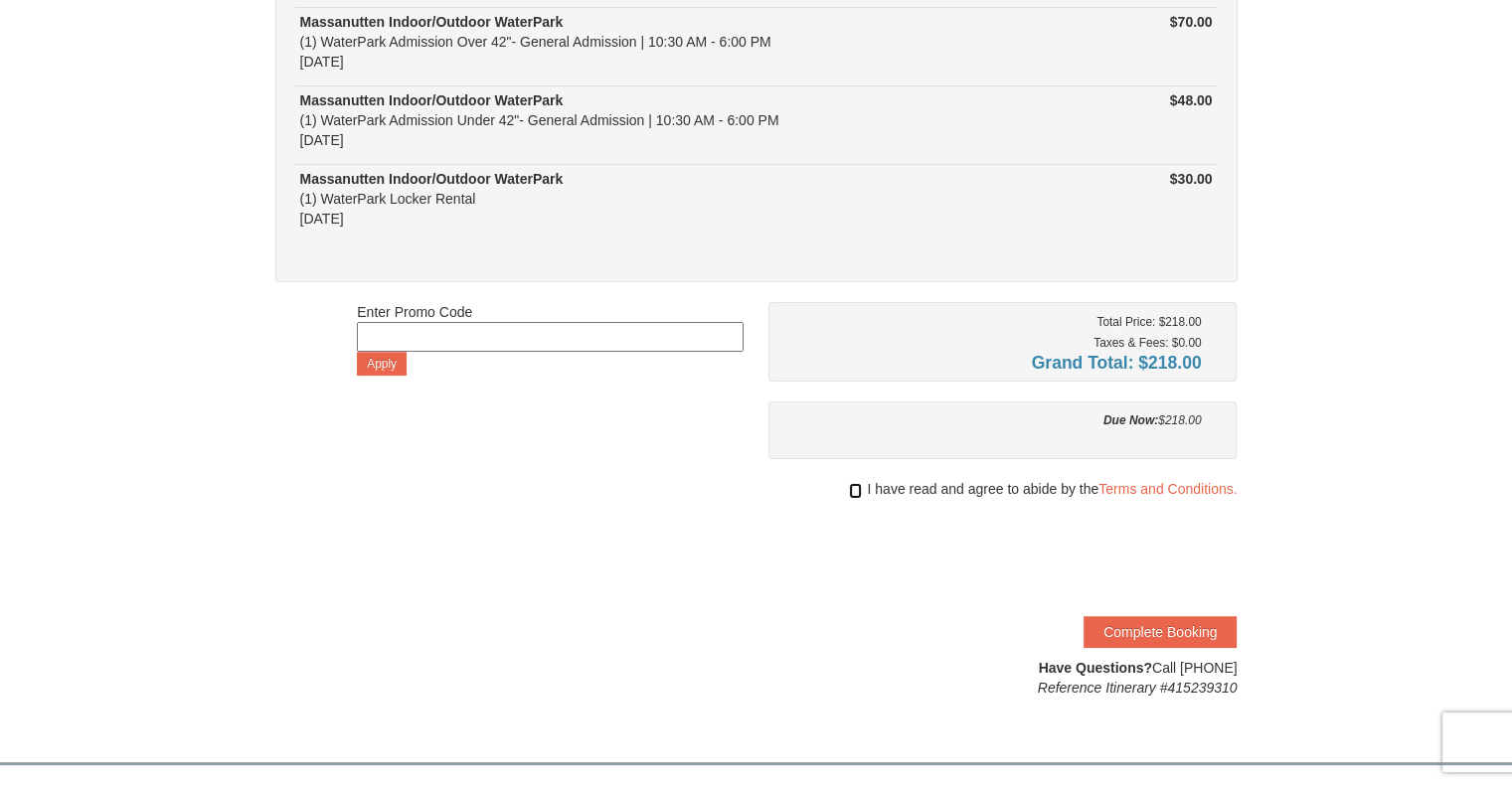 click at bounding box center [855, 491] 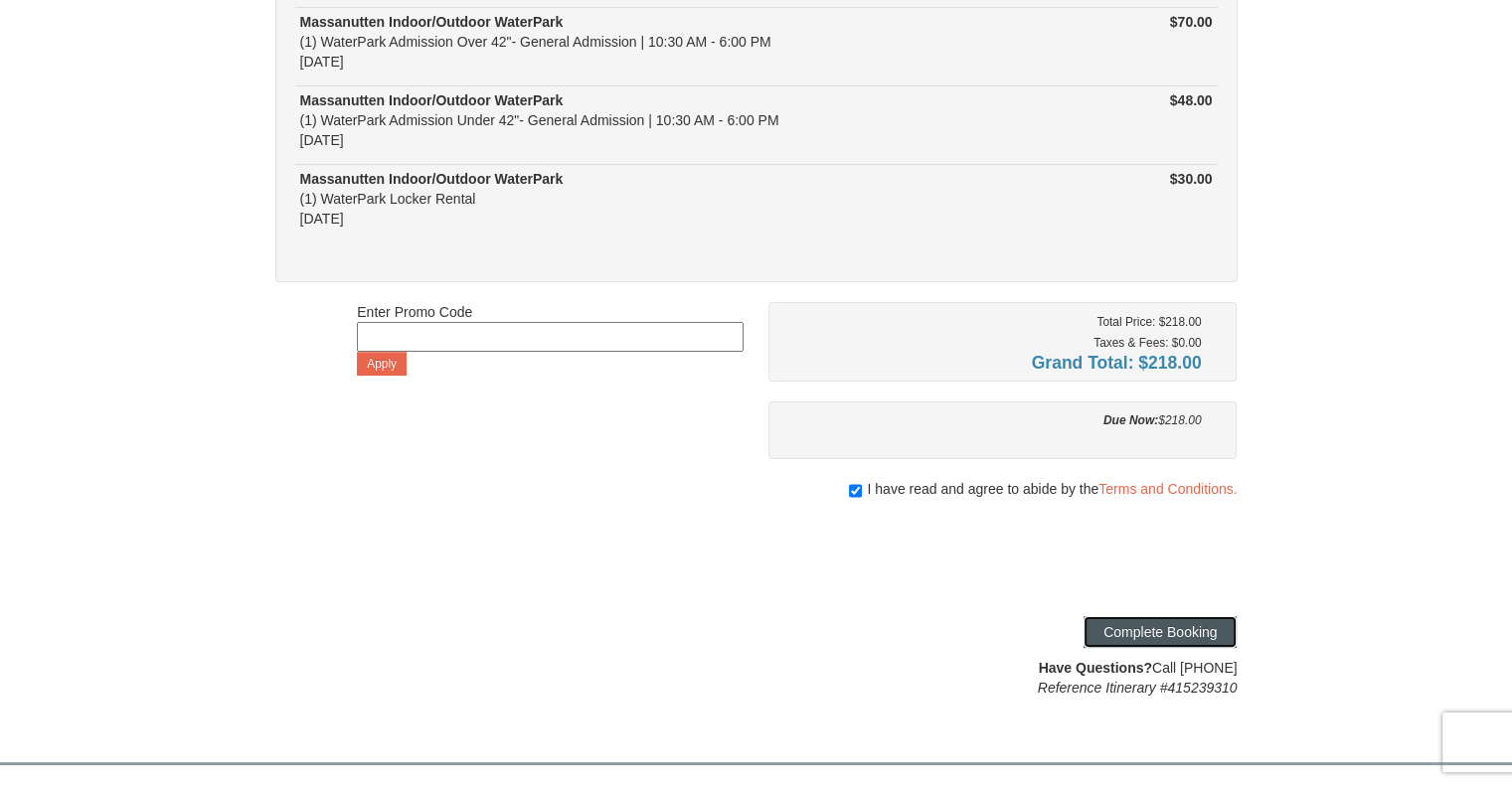 click on "Complete Booking" at bounding box center [1160, 632] 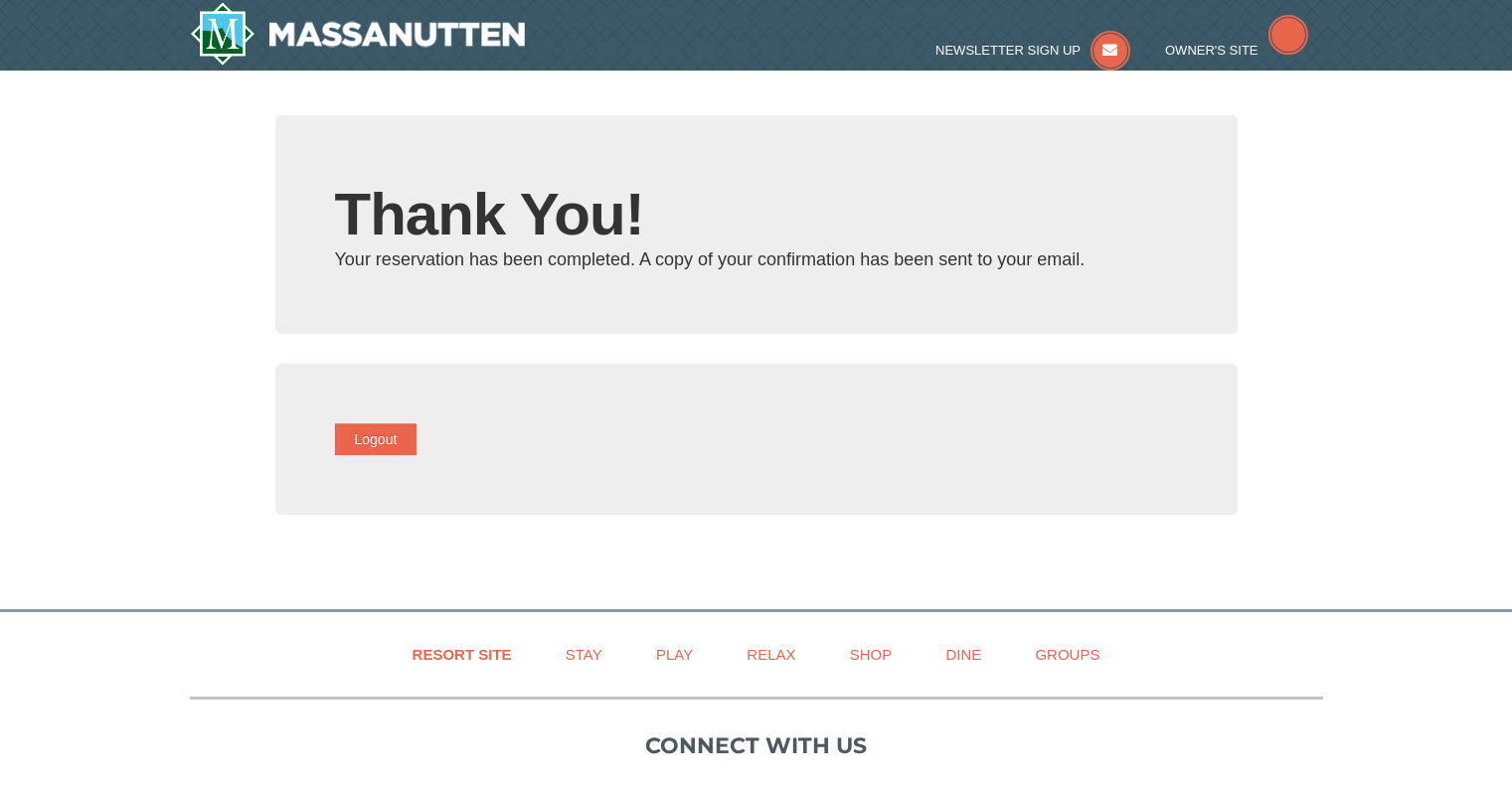 scroll, scrollTop: 0, scrollLeft: 0, axis: both 